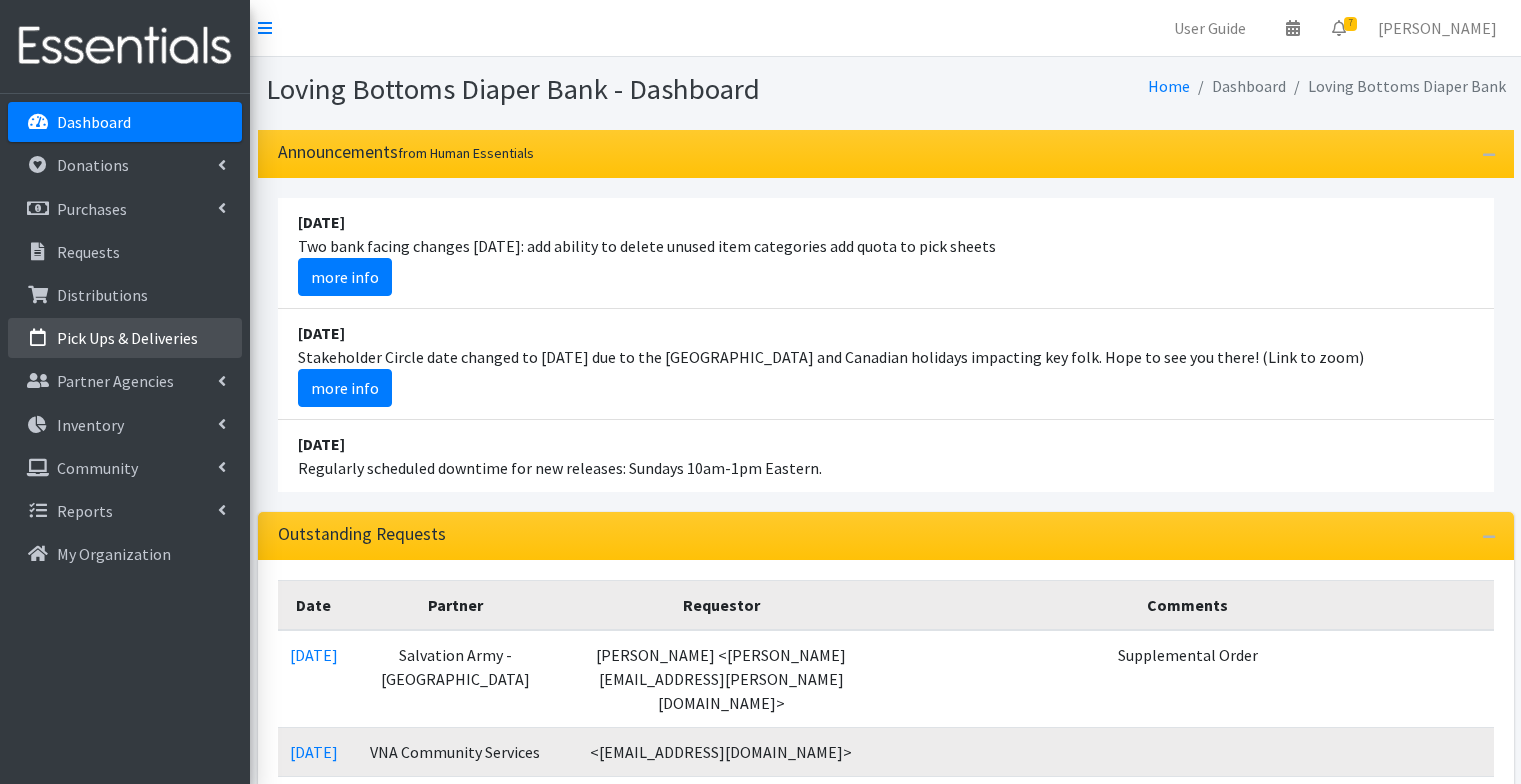 scroll, scrollTop: 244, scrollLeft: 0, axis: vertical 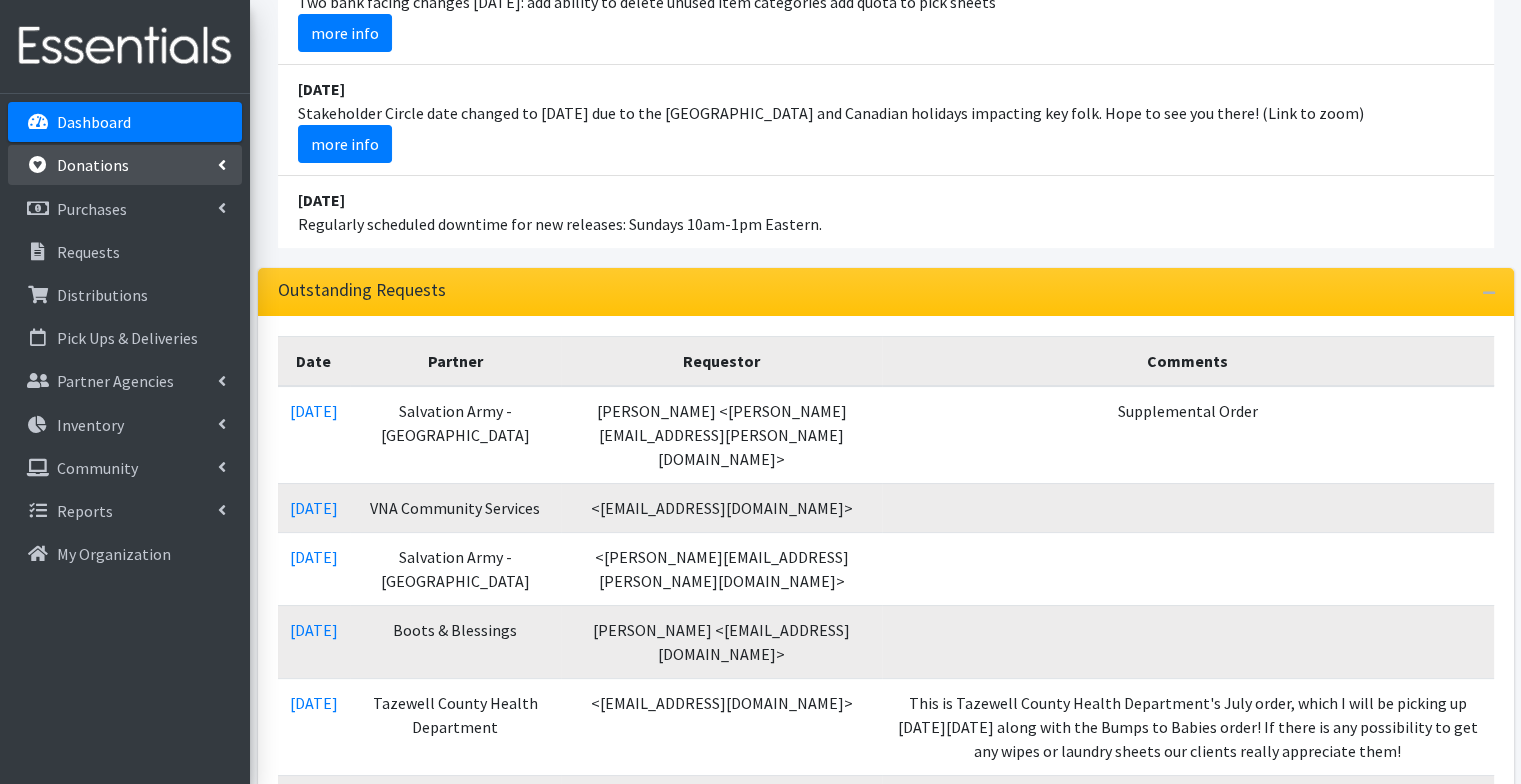 click on "Donations" at bounding box center [93, 165] 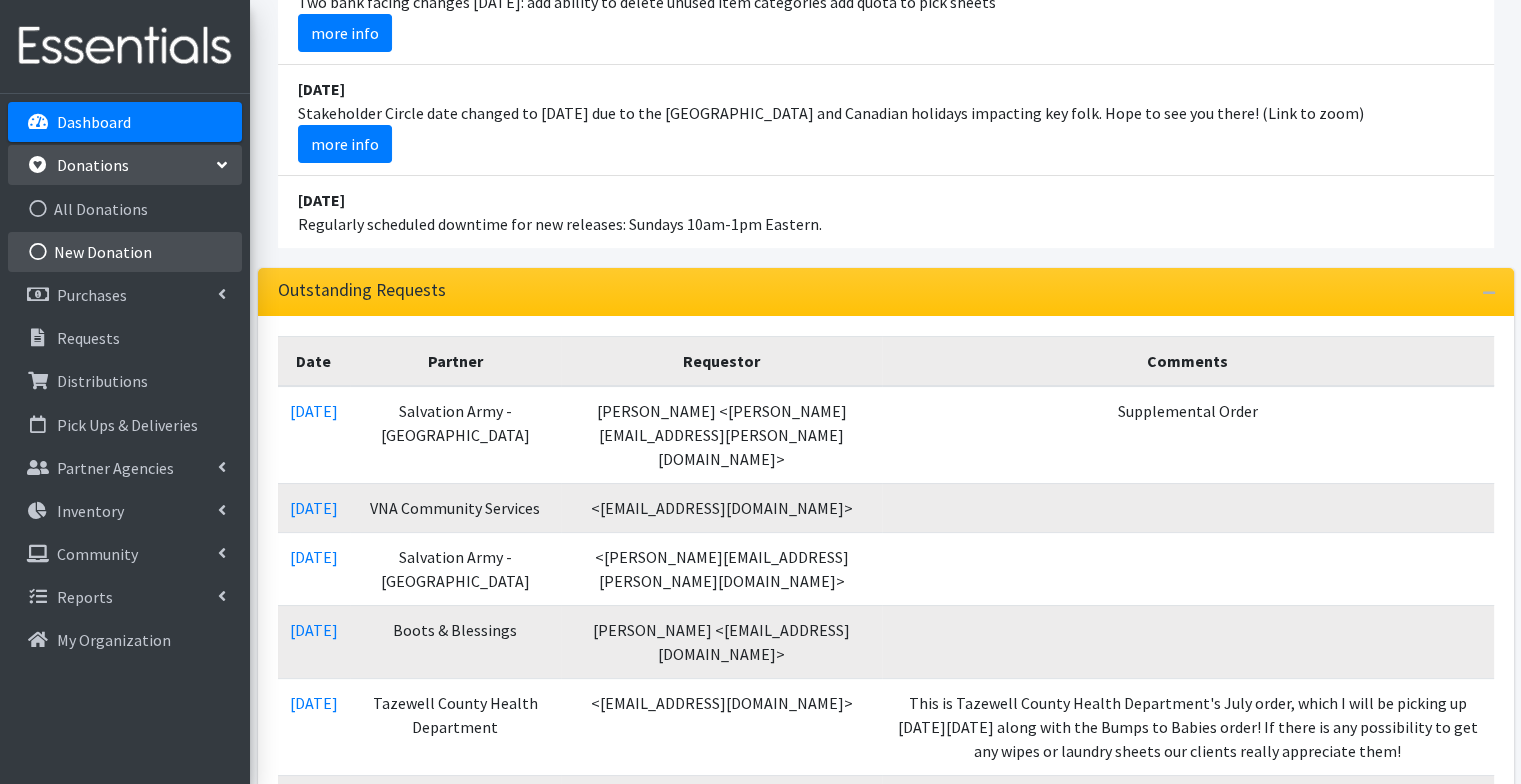 click on "New Donation" at bounding box center [125, 252] 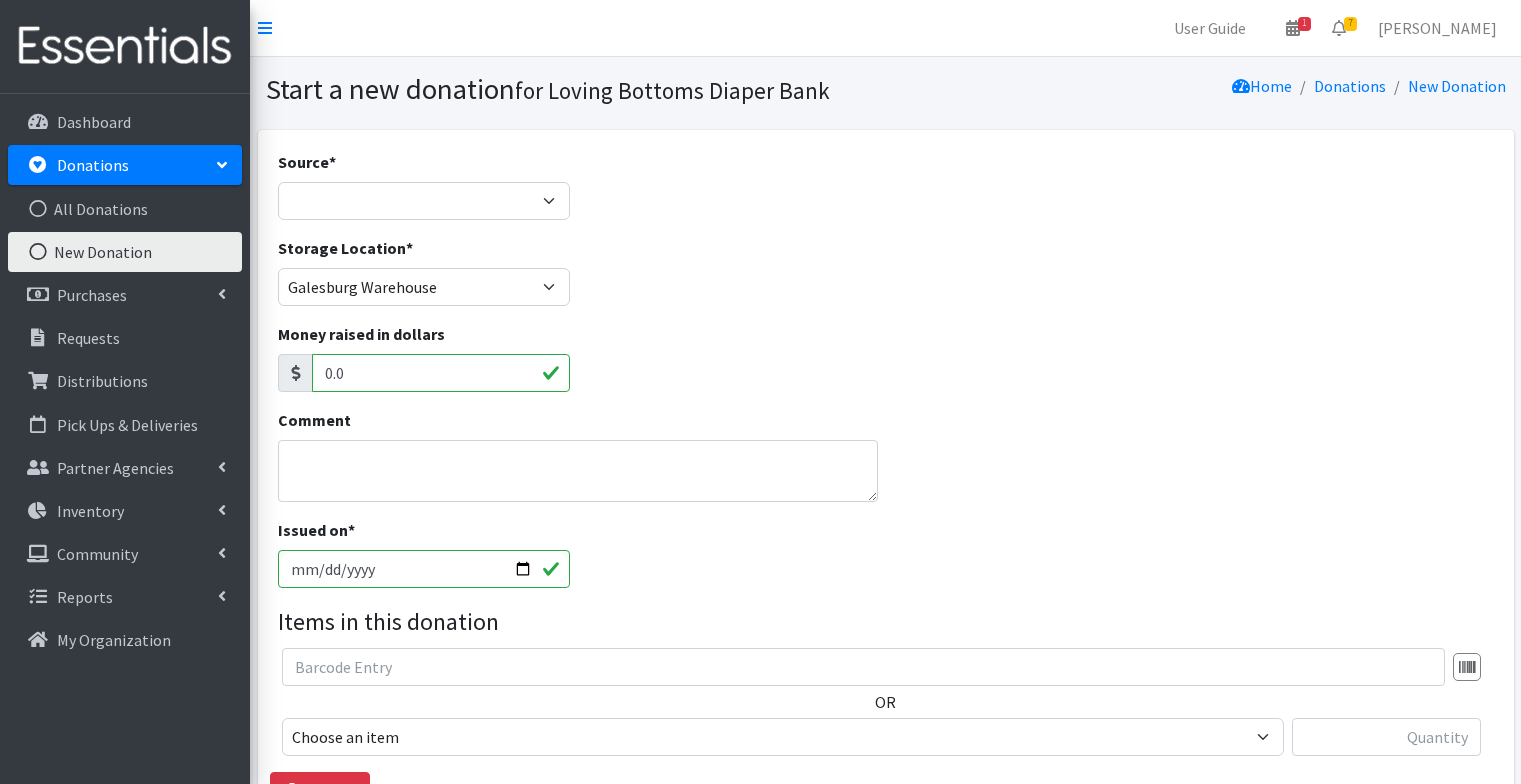 scroll, scrollTop: 0, scrollLeft: 0, axis: both 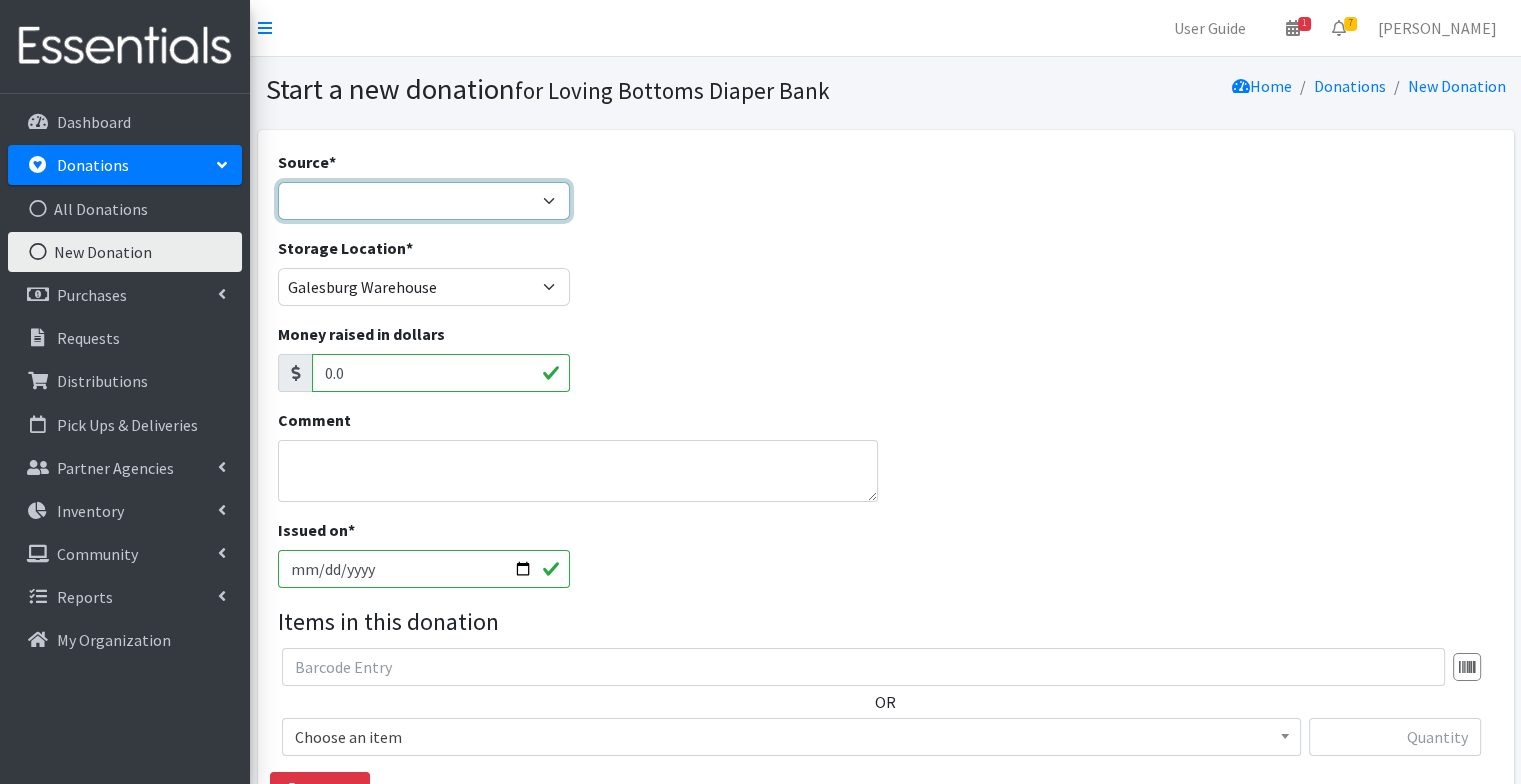 click on "Product Drive
Manufacturer
Donation Site
Misc. Donation" at bounding box center (424, 201) 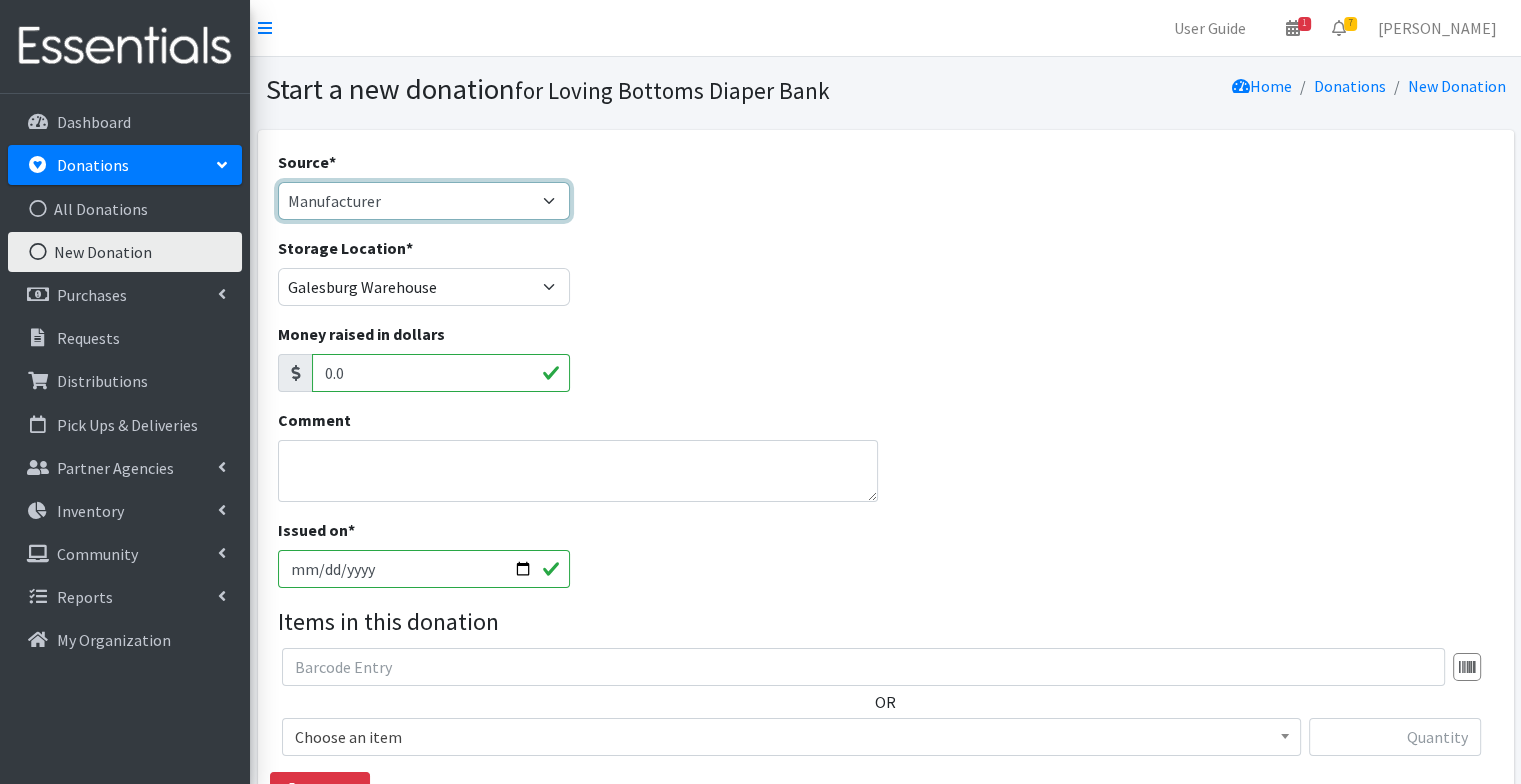 click on "Product Drive
Manufacturer
Donation Site
Misc. Donation" at bounding box center (424, 201) 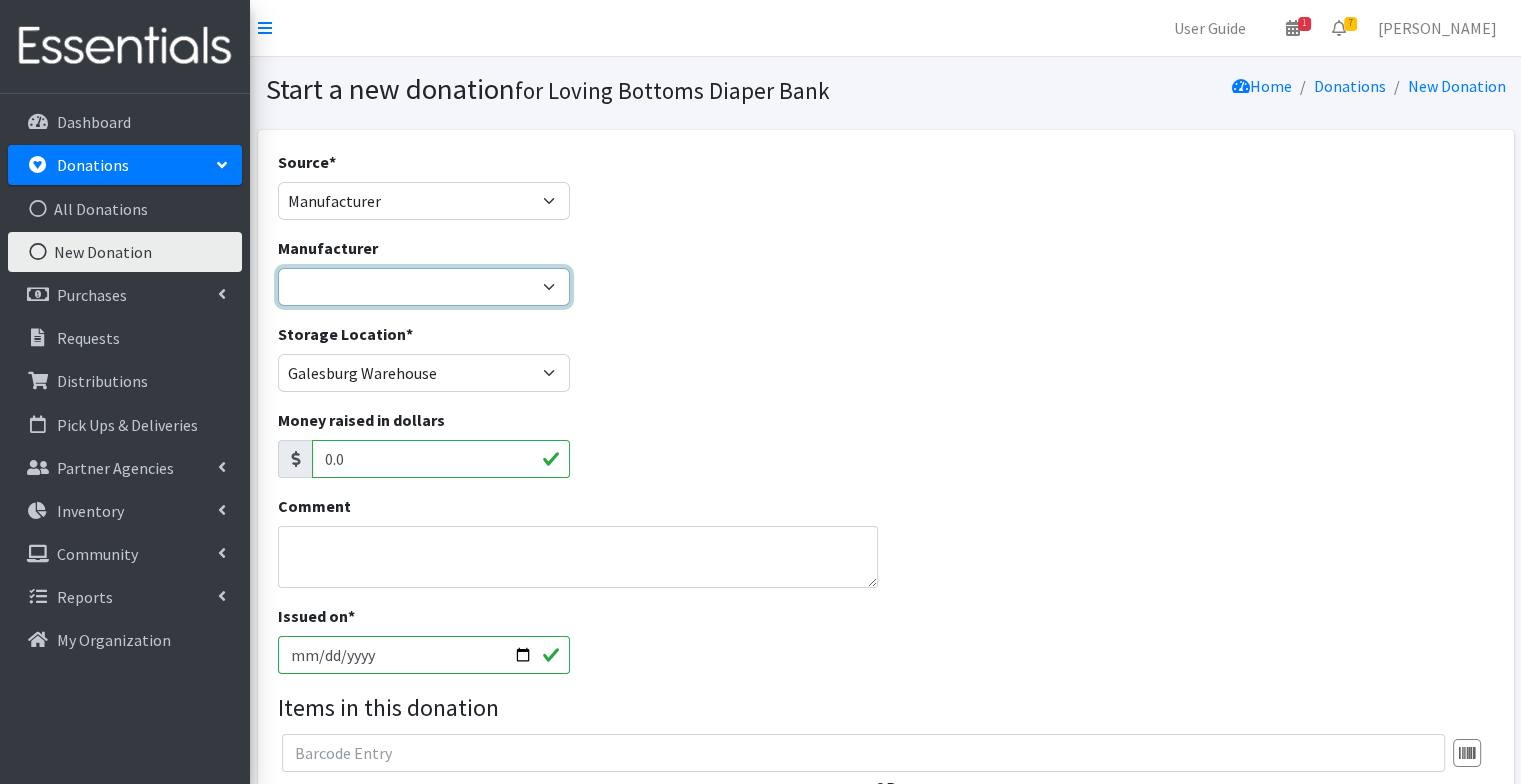 click on "EarthBreeze
First Choice
Hope Initiative
Huggies
Hy Vee
Indiana Diaper Bank
Jet
Kimberly Clark
Kirkland
Kotex
NAEIR
Target - Galesburg
Too Small Too Fail
Willow ---Create new Manufacturer---" at bounding box center (424, 287) 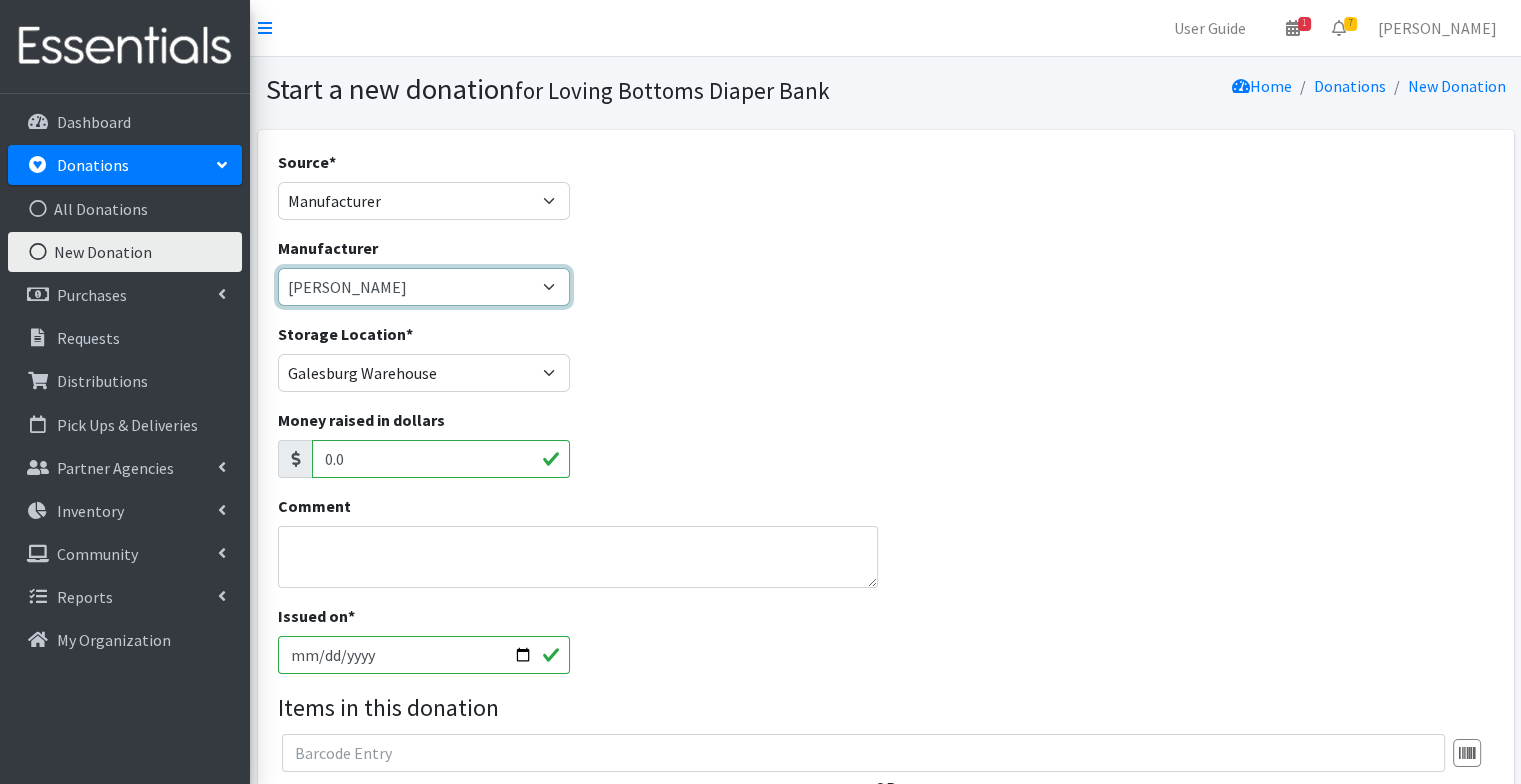 click on "EarthBreeze
First Choice
Hope Initiative
Huggies
Hy Vee
Indiana Diaper Bank
Jet
Kimberly Clark
Kirkland
Kotex
NAEIR
Target - Galesburg
Too Small Too Fail
Willow ---Create new Manufacturer---" at bounding box center [424, 287] 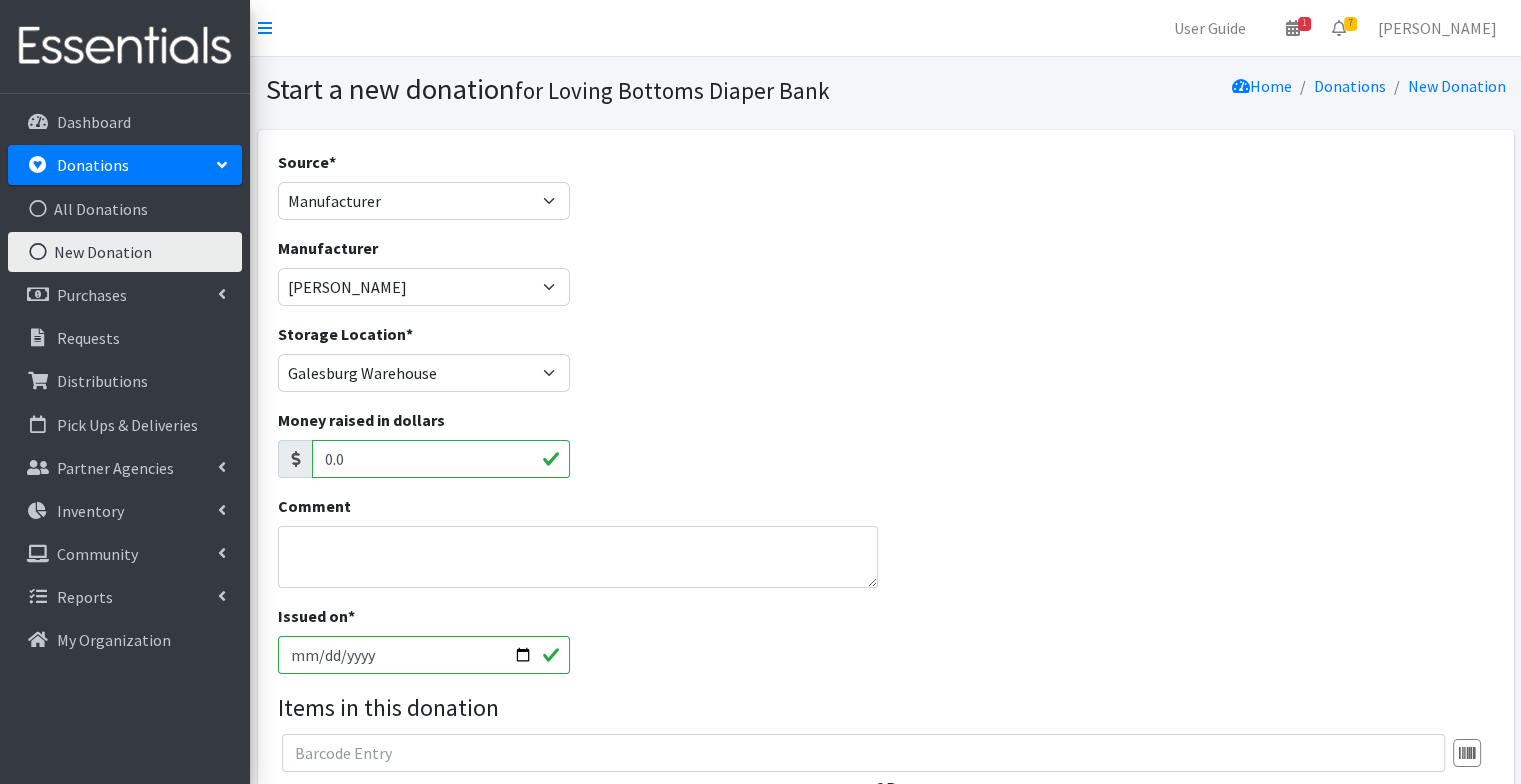 click on "2025-07-14" at bounding box center [424, 655] 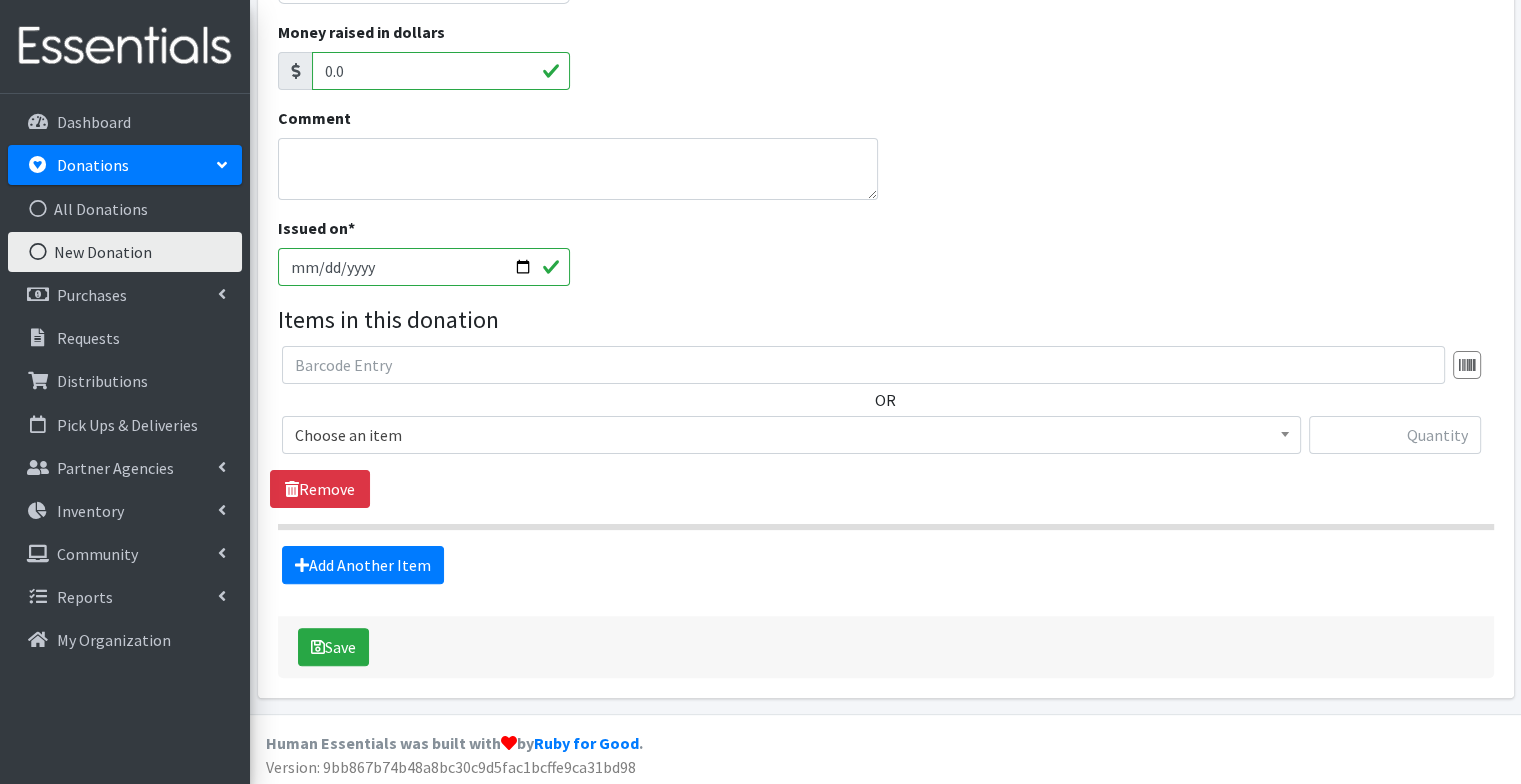 scroll, scrollTop: 390, scrollLeft: 0, axis: vertical 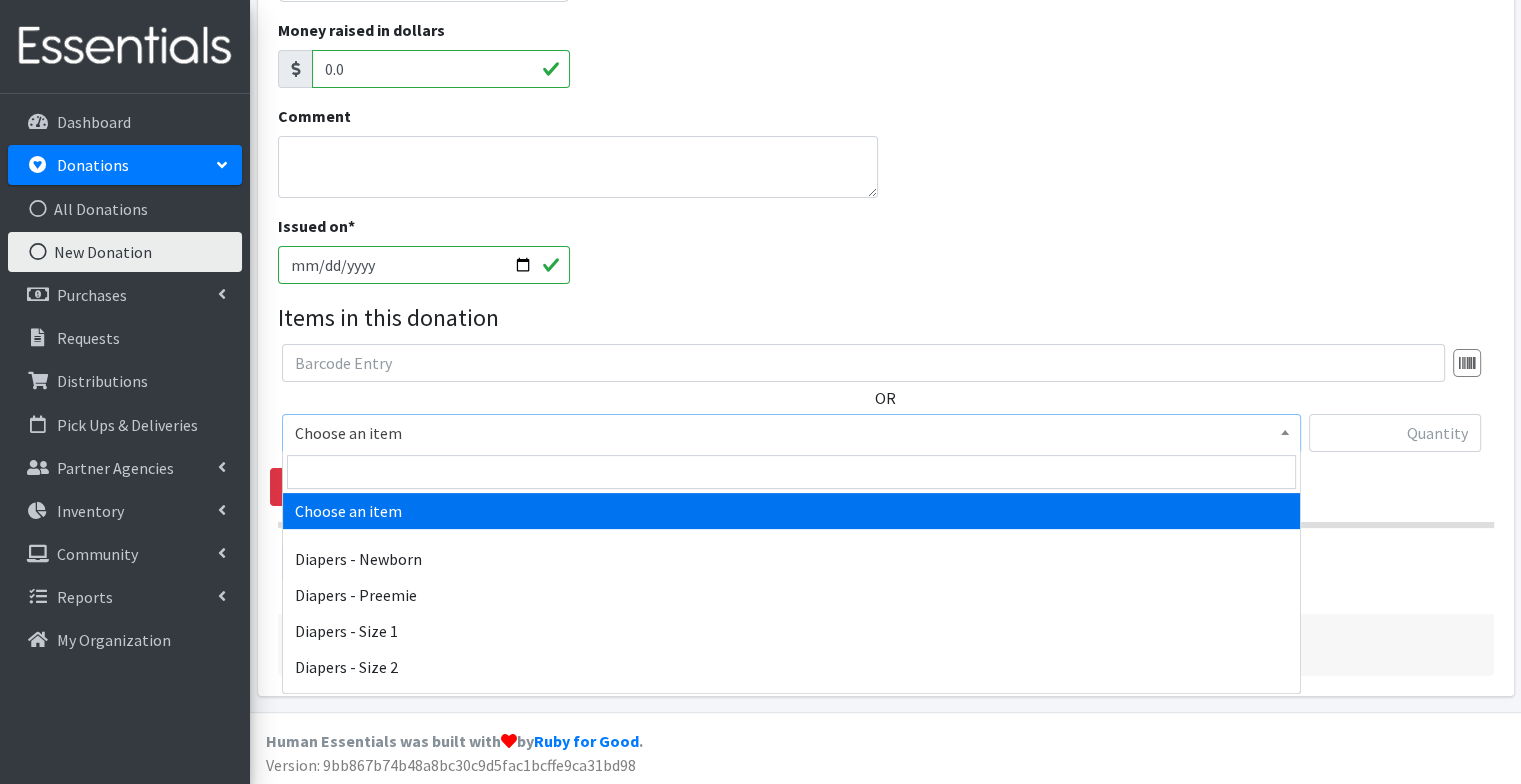 click on "Choose an item" at bounding box center [791, 433] 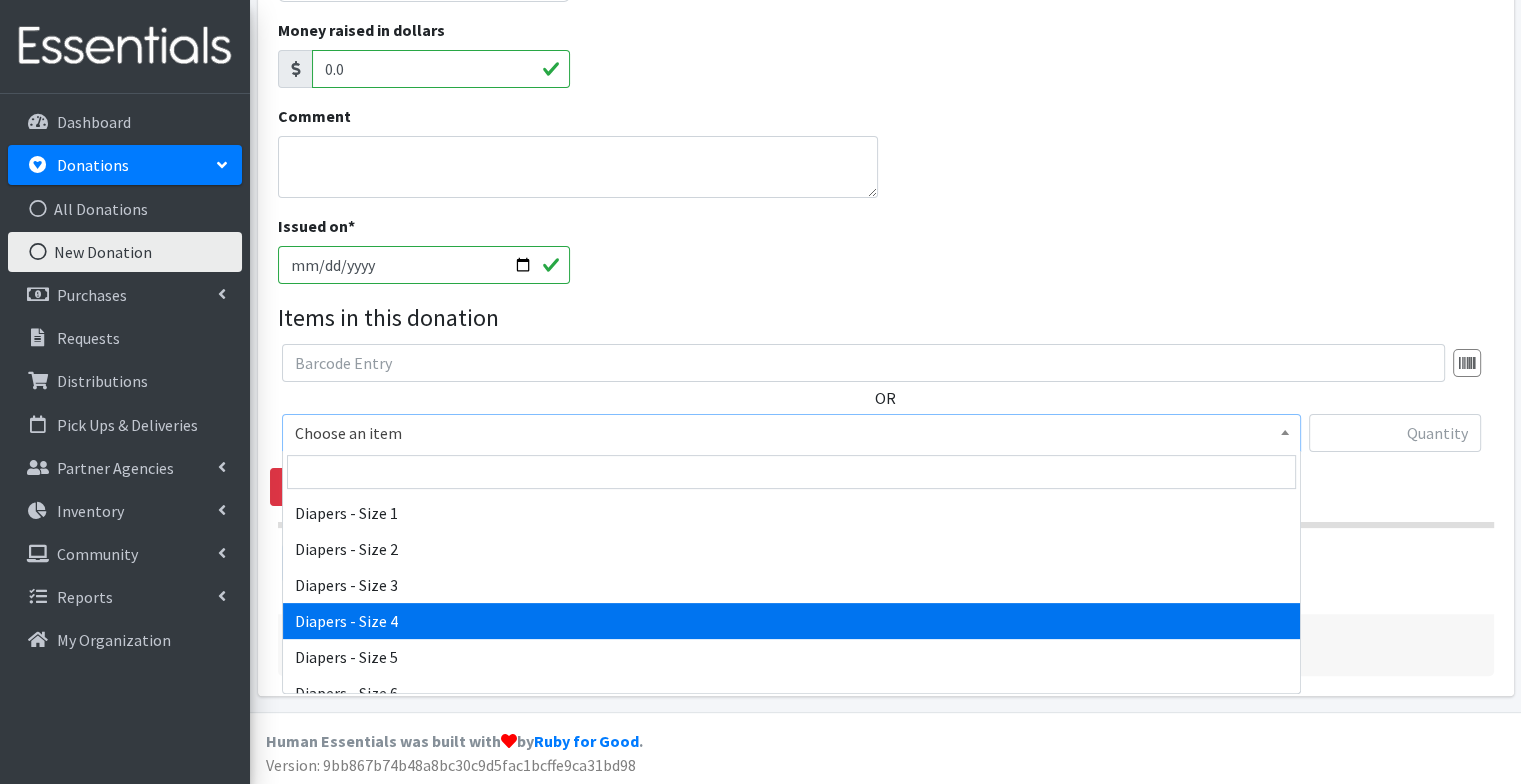 scroll, scrollTop: 119, scrollLeft: 0, axis: vertical 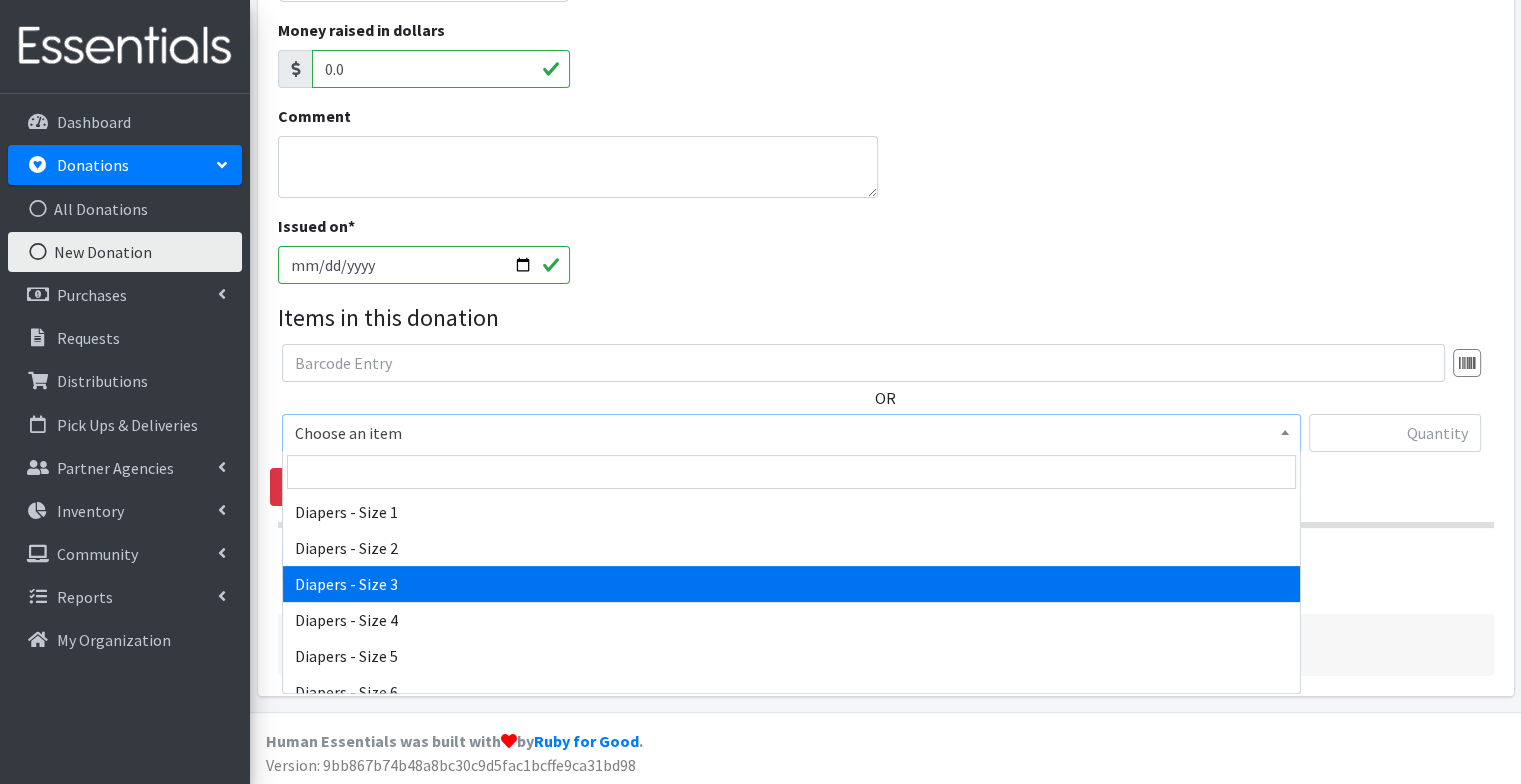 select on "98" 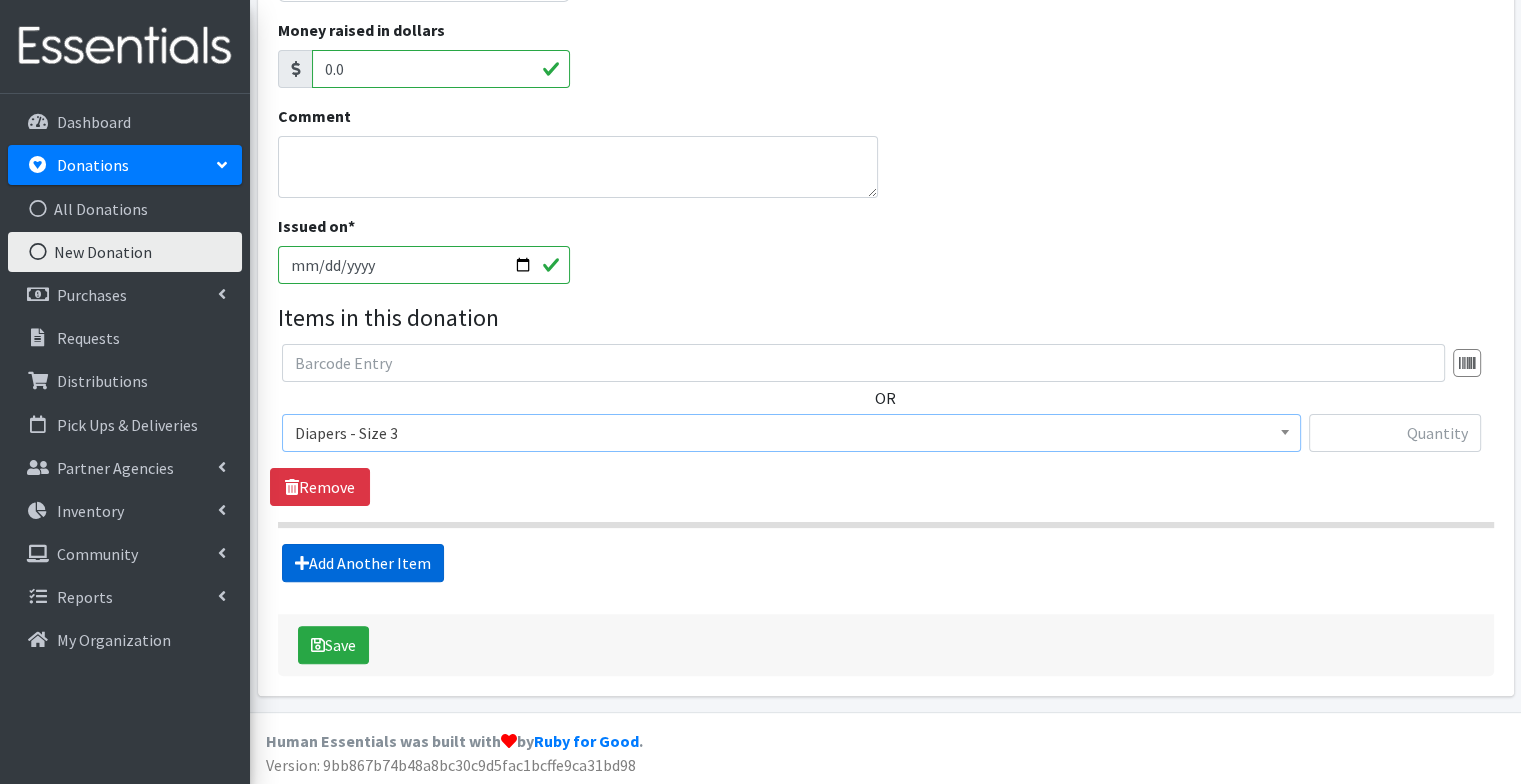 click on "Add Another Item" at bounding box center [363, 563] 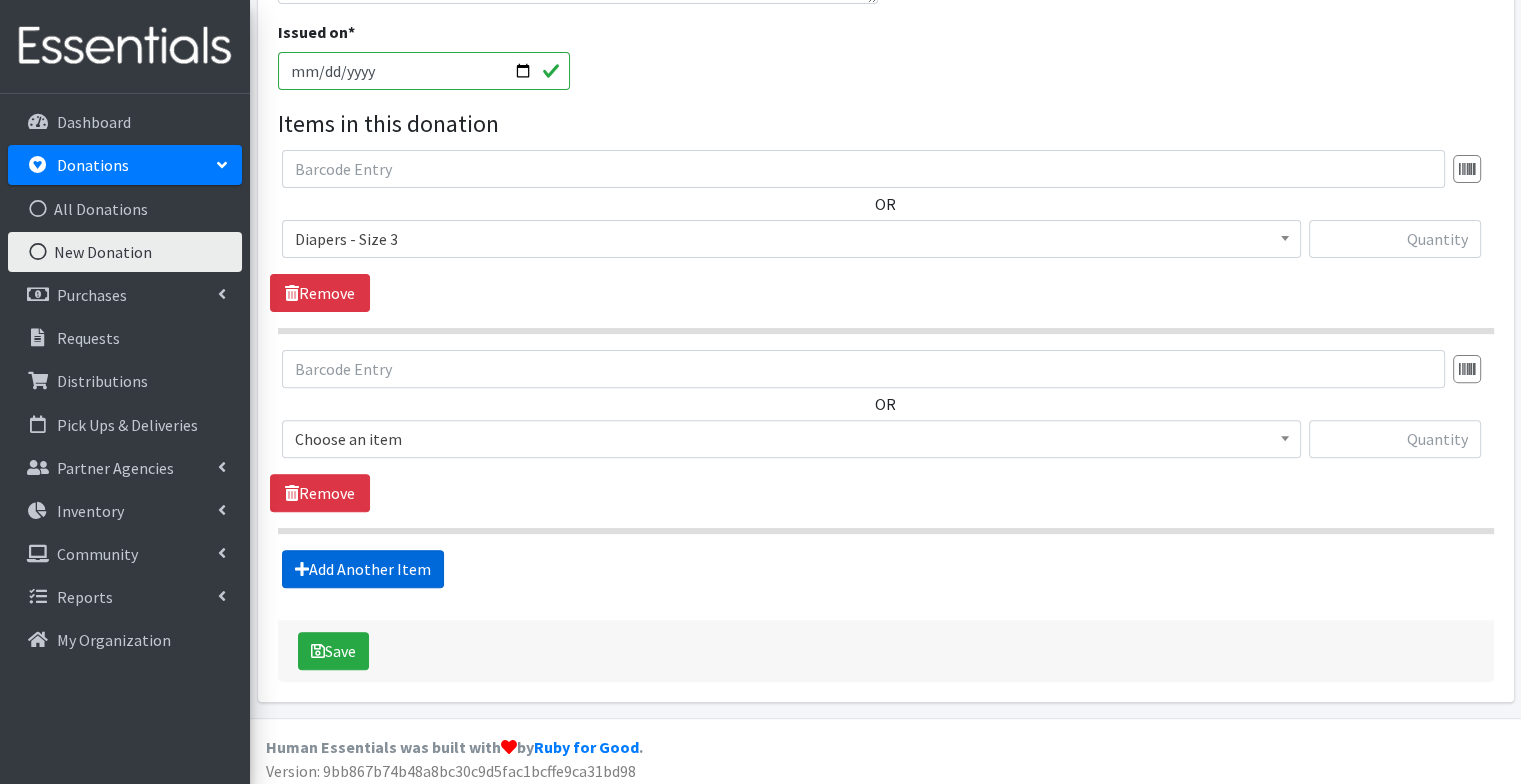 scroll, scrollTop: 590, scrollLeft: 0, axis: vertical 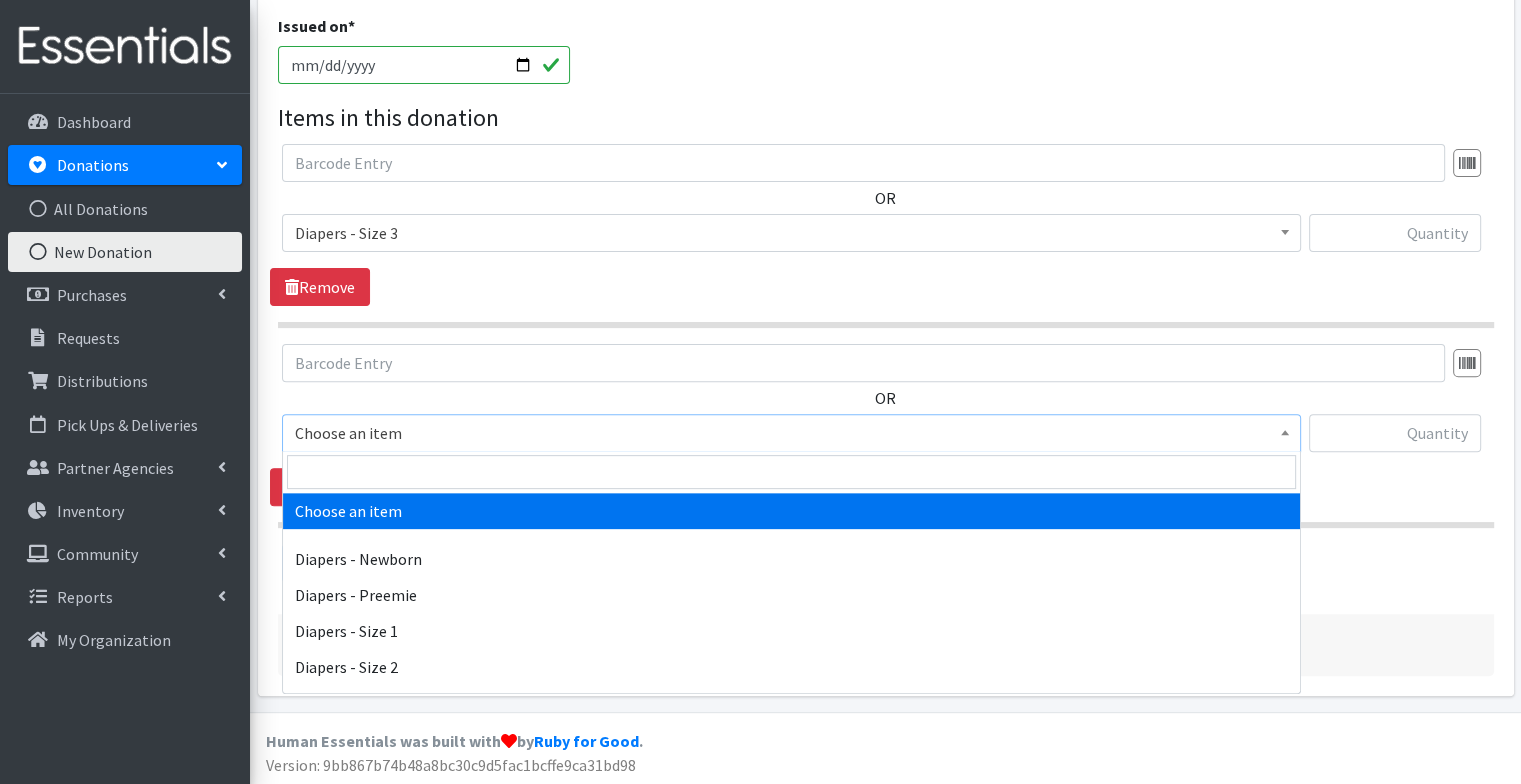 click on "Choose an item" at bounding box center [791, 433] 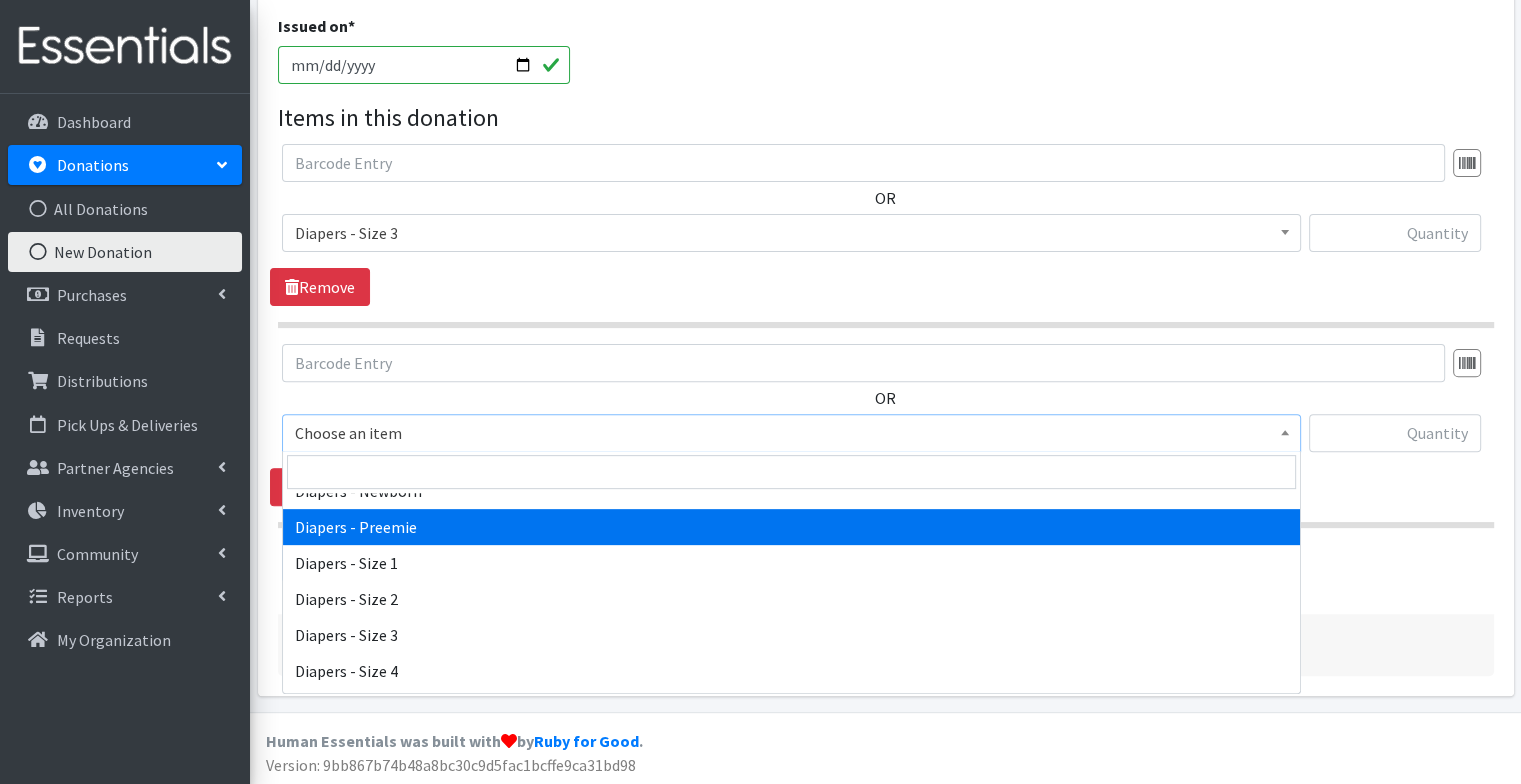 scroll, scrollTop: 72, scrollLeft: 0, axis: vertical 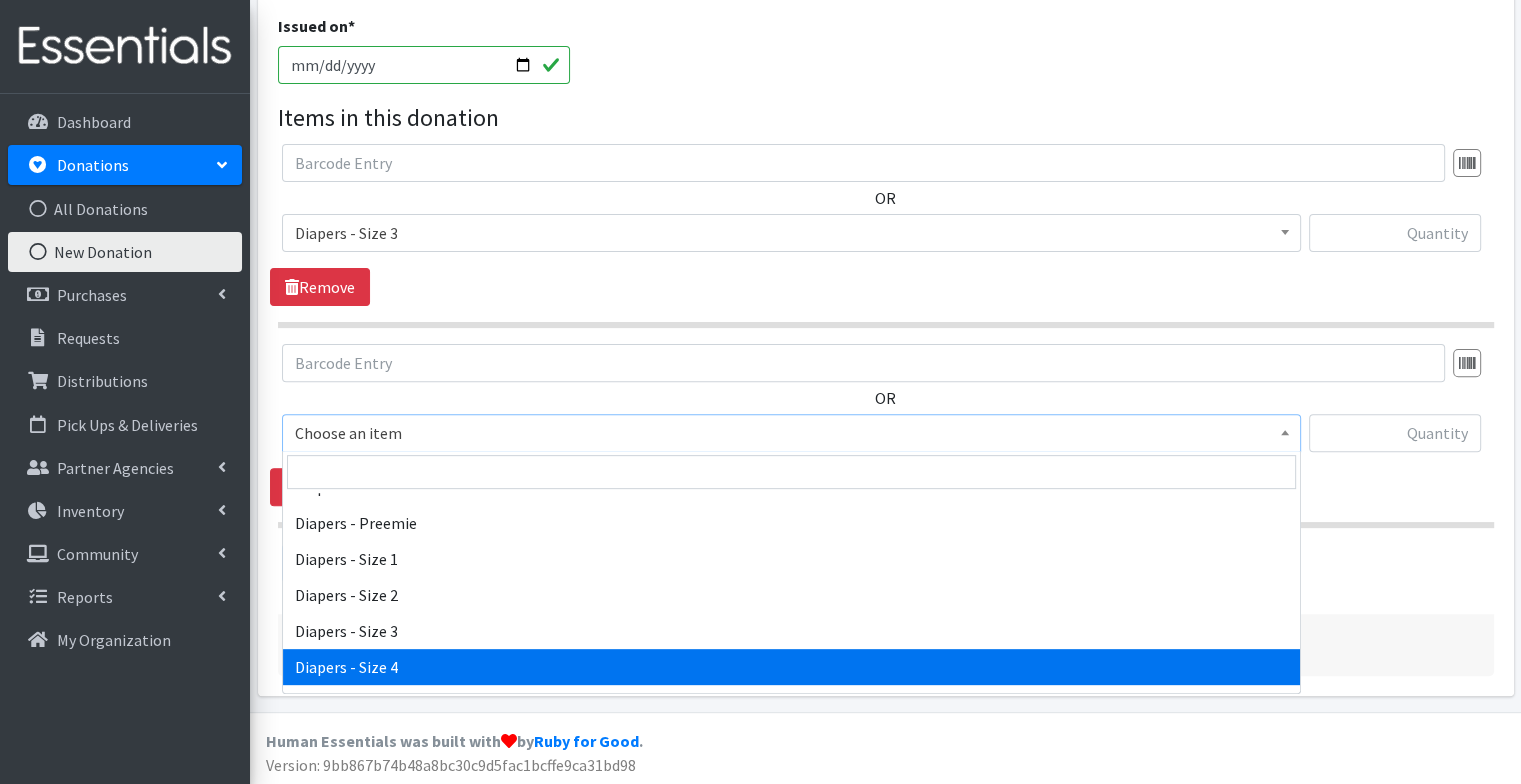 select on "73" 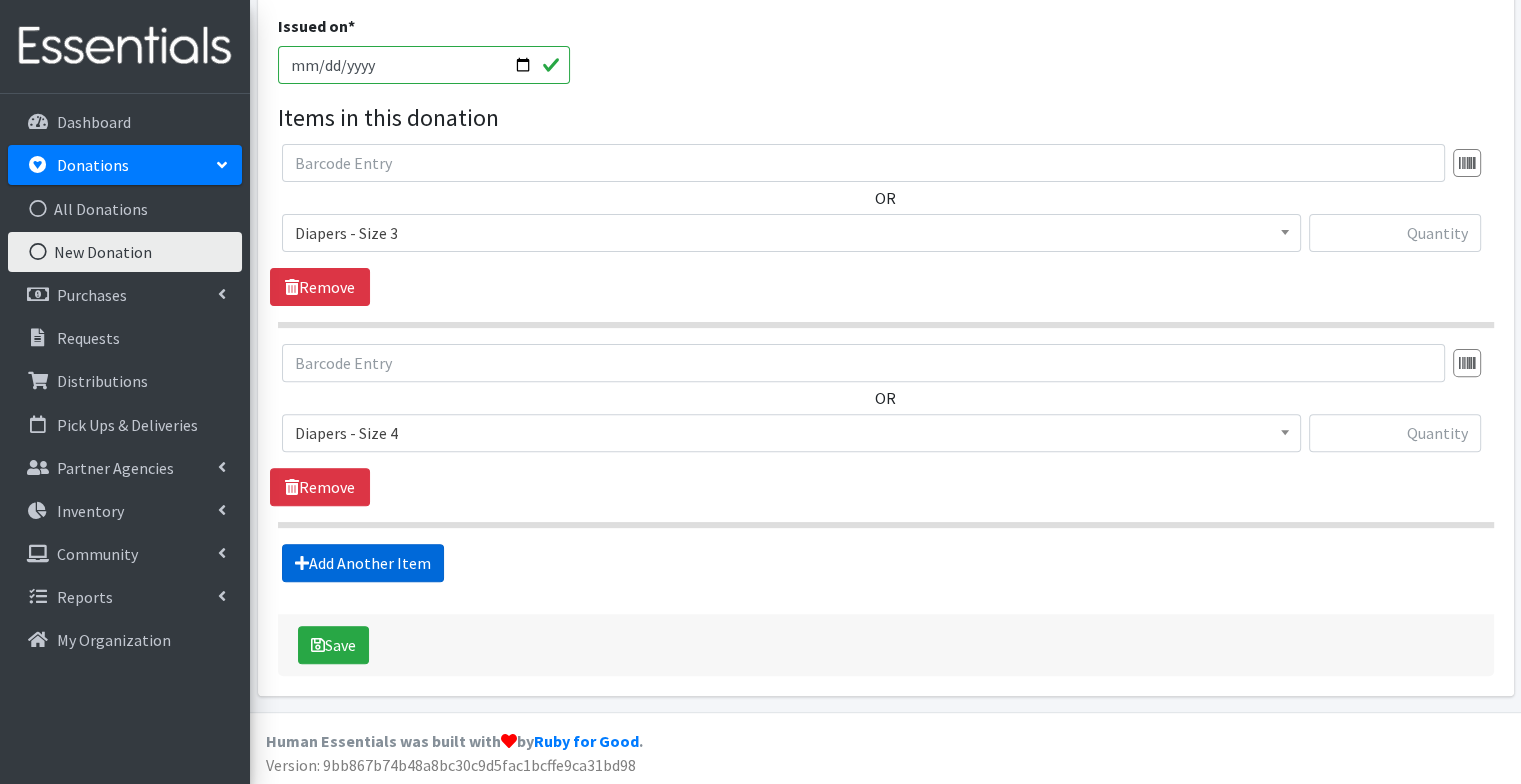 click on "Add Another Item" at bounding box center (363, 563) 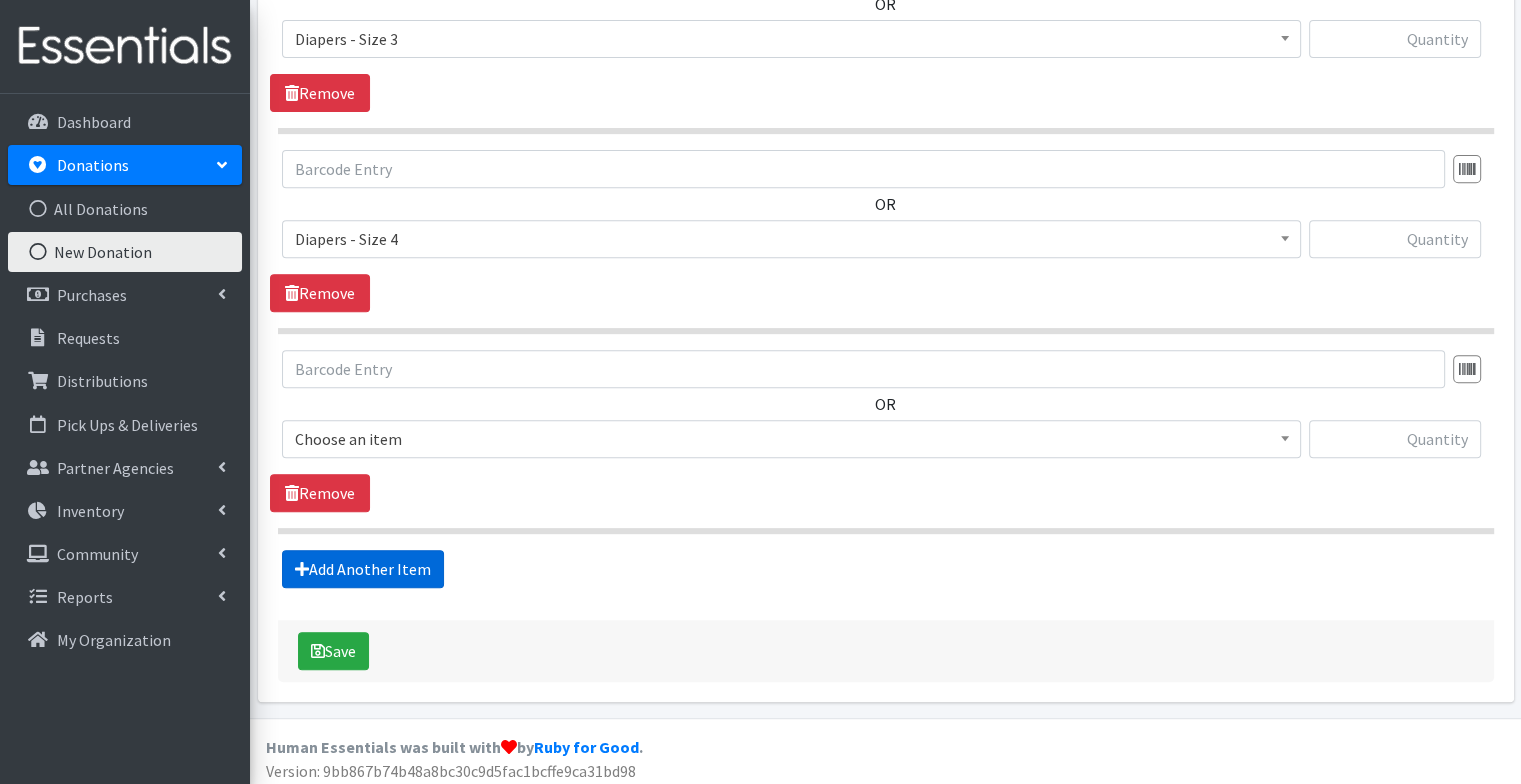 scroll, scrollTop: 789, scrollLeft: 0, axis: vertical 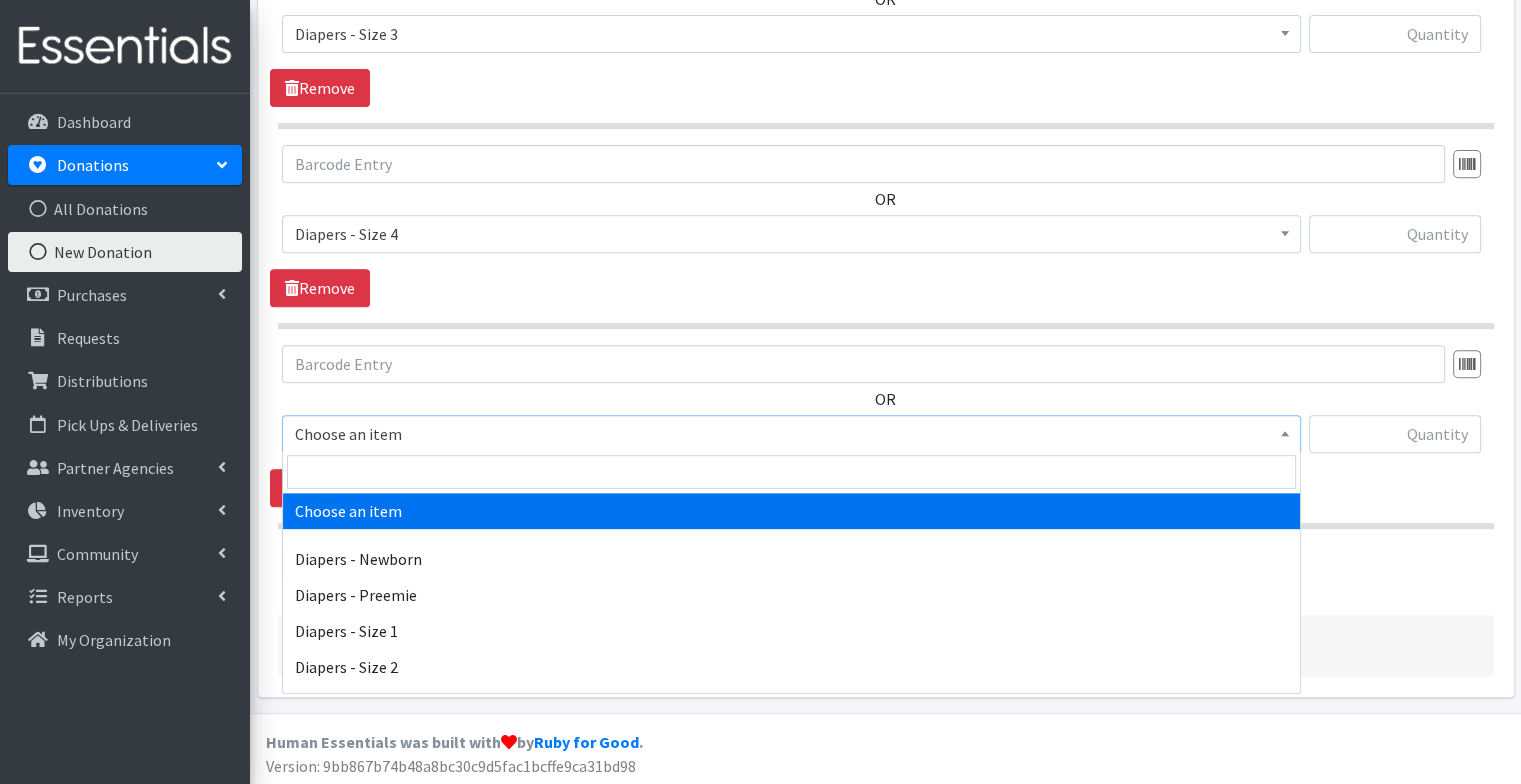 click on "Choose an item" at bounding box center (791, 434) 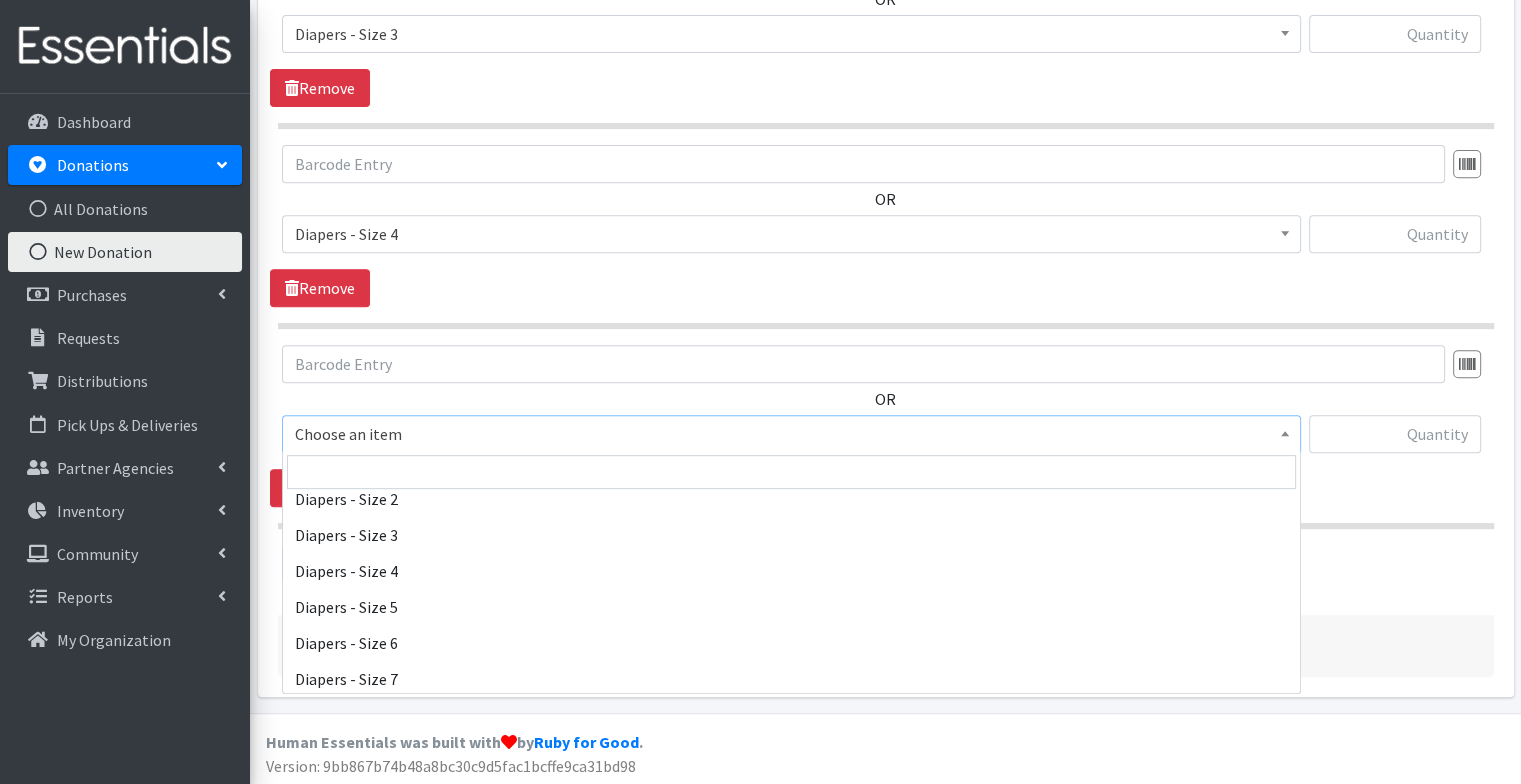 scroll, scrollTop: 184, scrollLeft: 0, axis: vertical 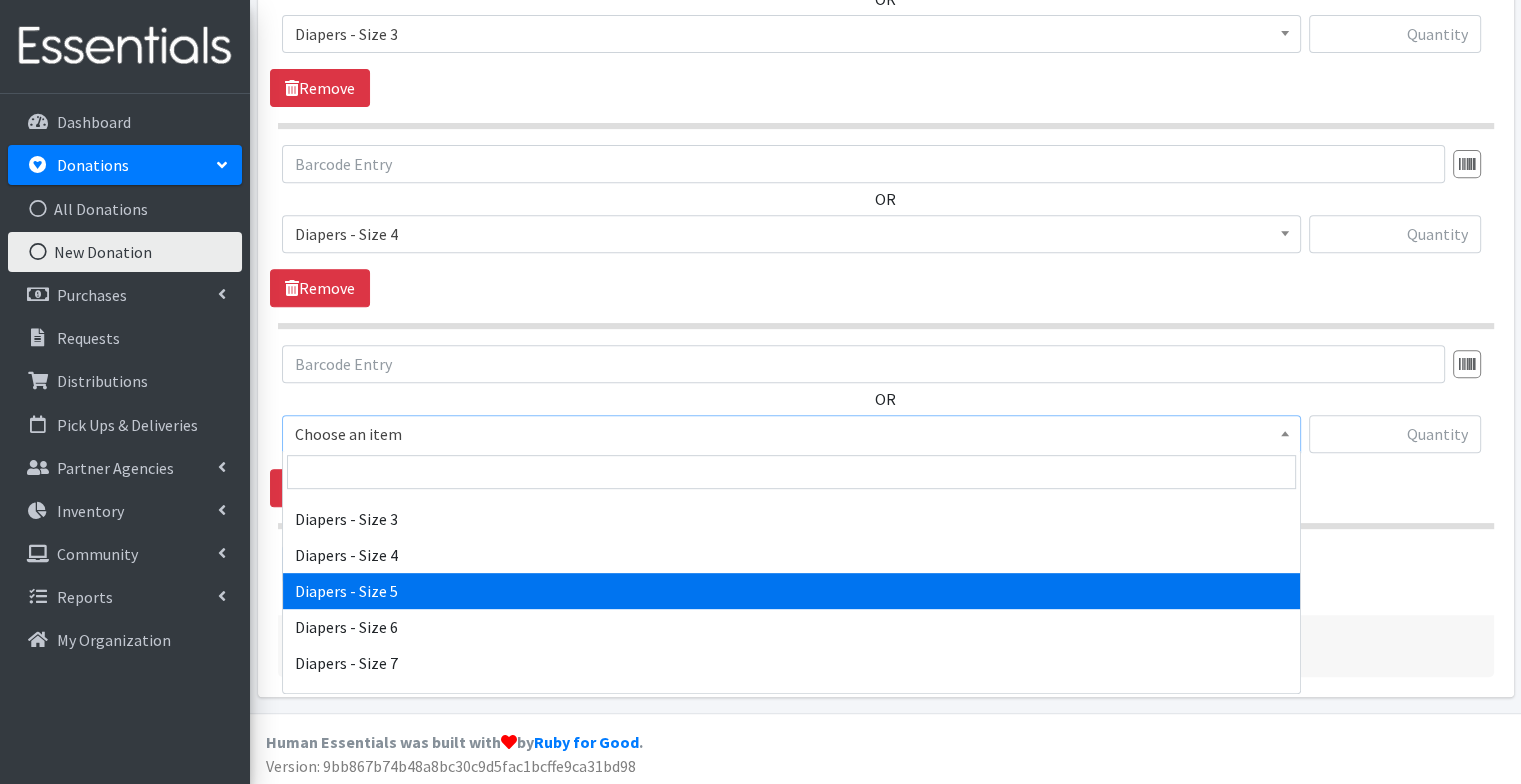 select on "74" 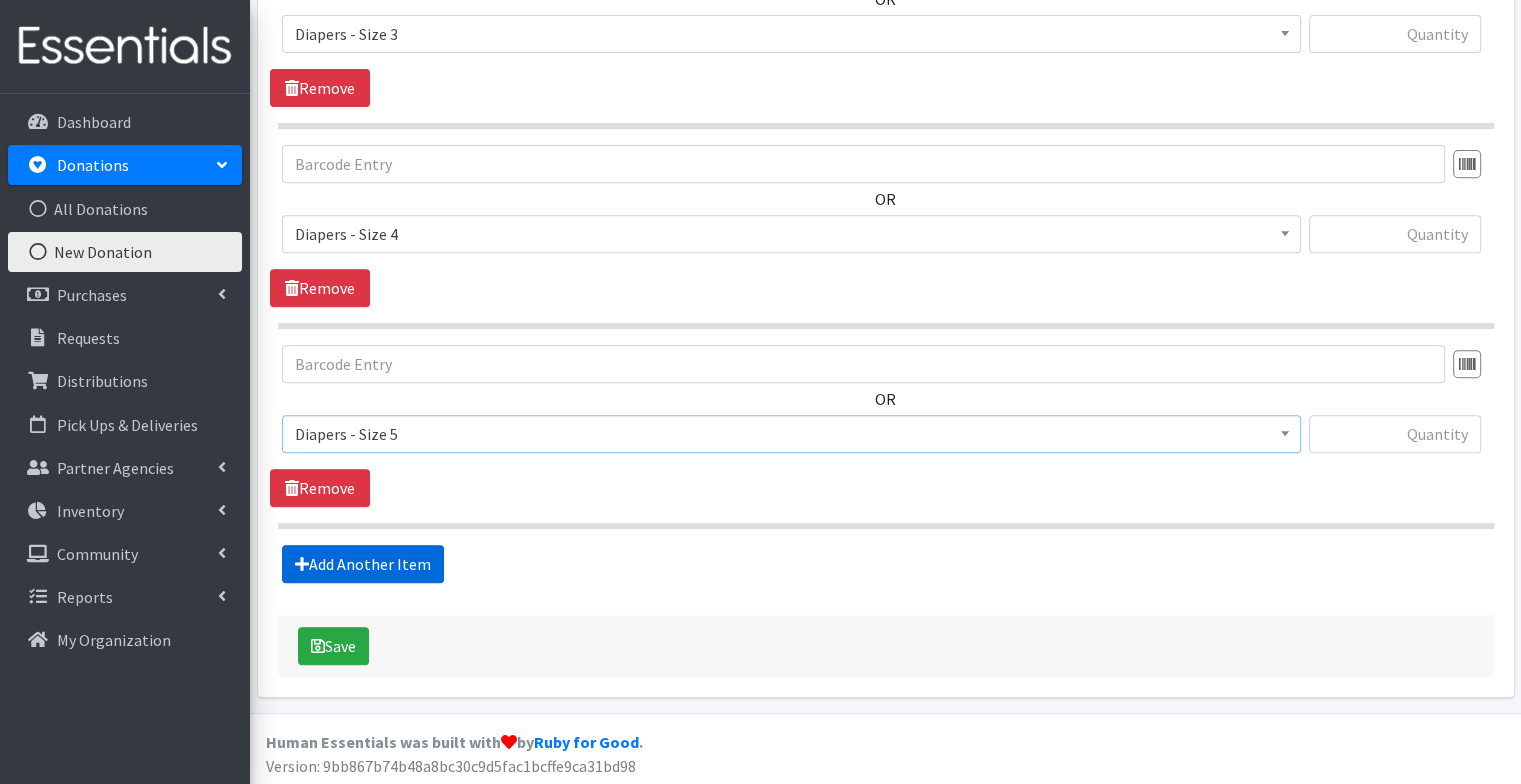 click on "Add Another Item" at bounding box center [363, 564] 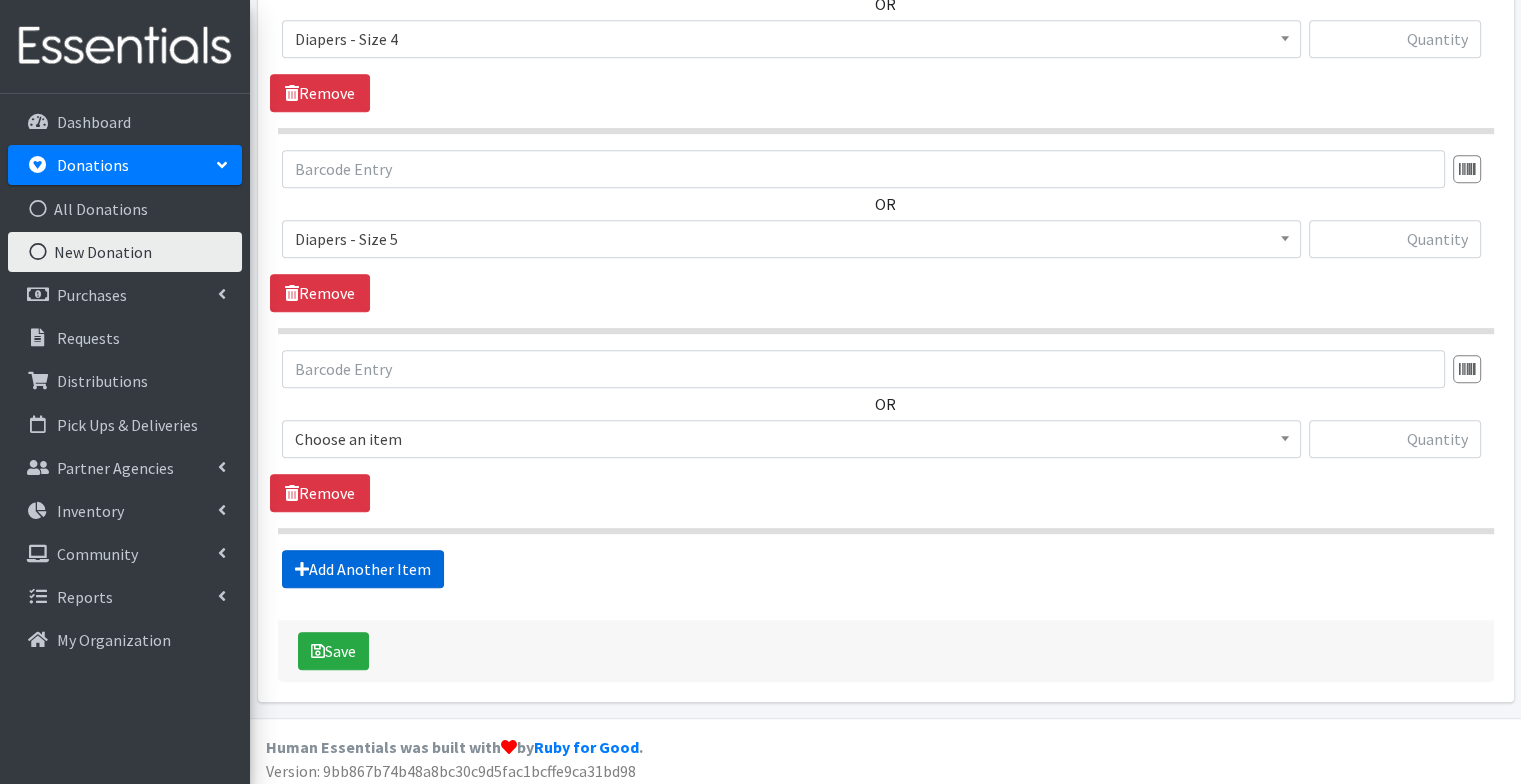 scroll, scrollTop: 988, scrollLeft: 0, axis: vertical 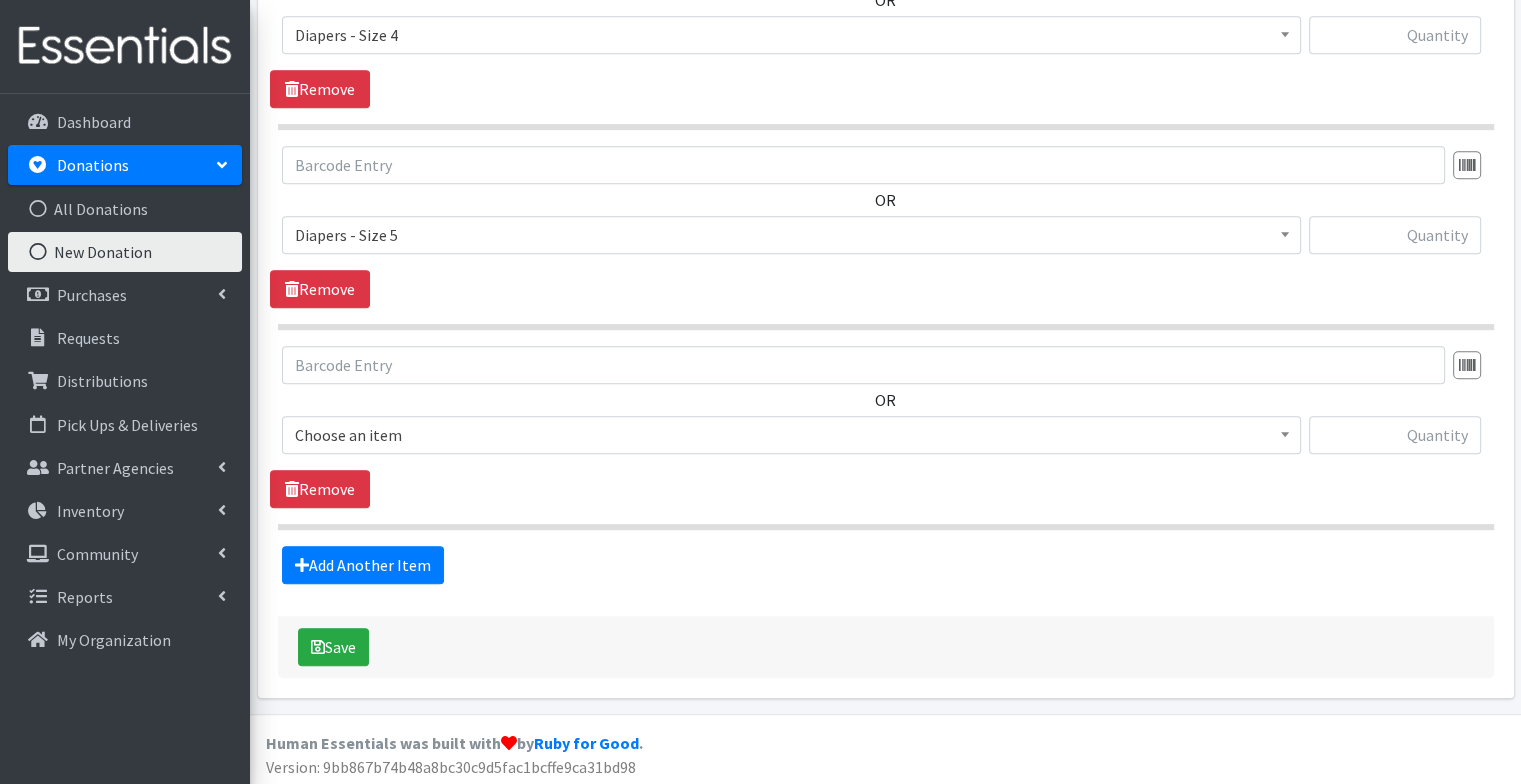 click on "Choose an item" at bounding box center [791, 435] 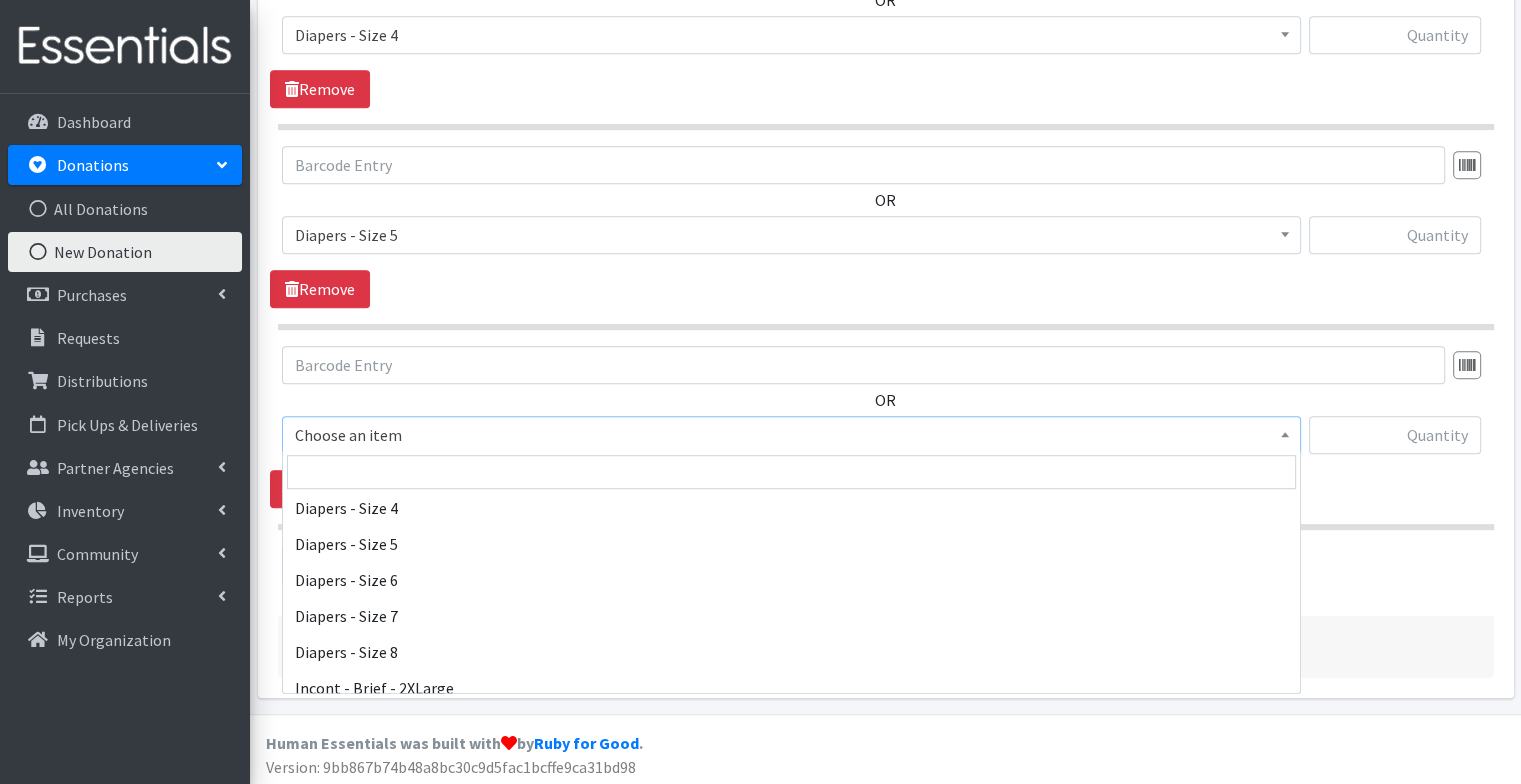 scroll, scrollTop: 234, scrollLeft: 0, axis: vertical 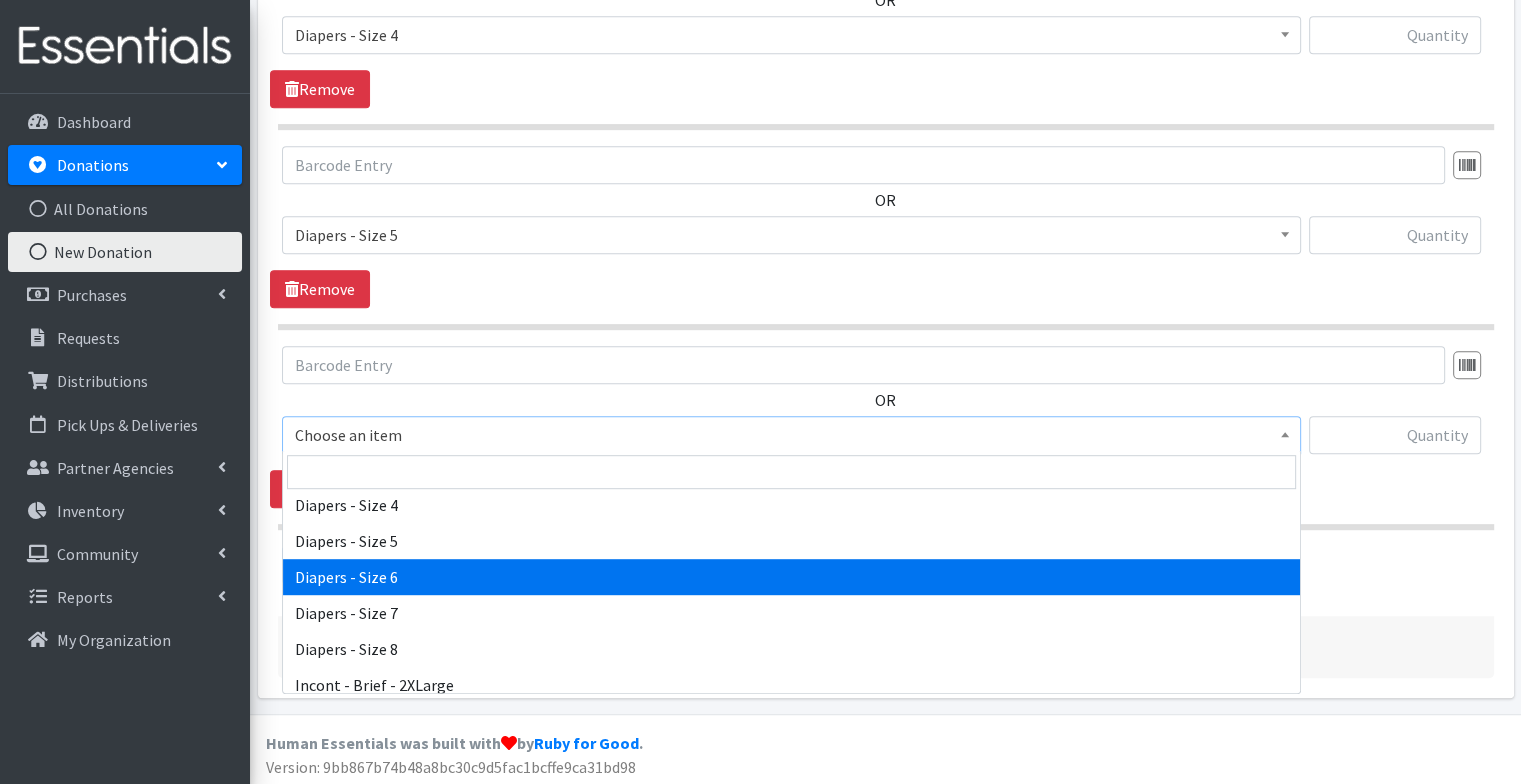 select on "75" 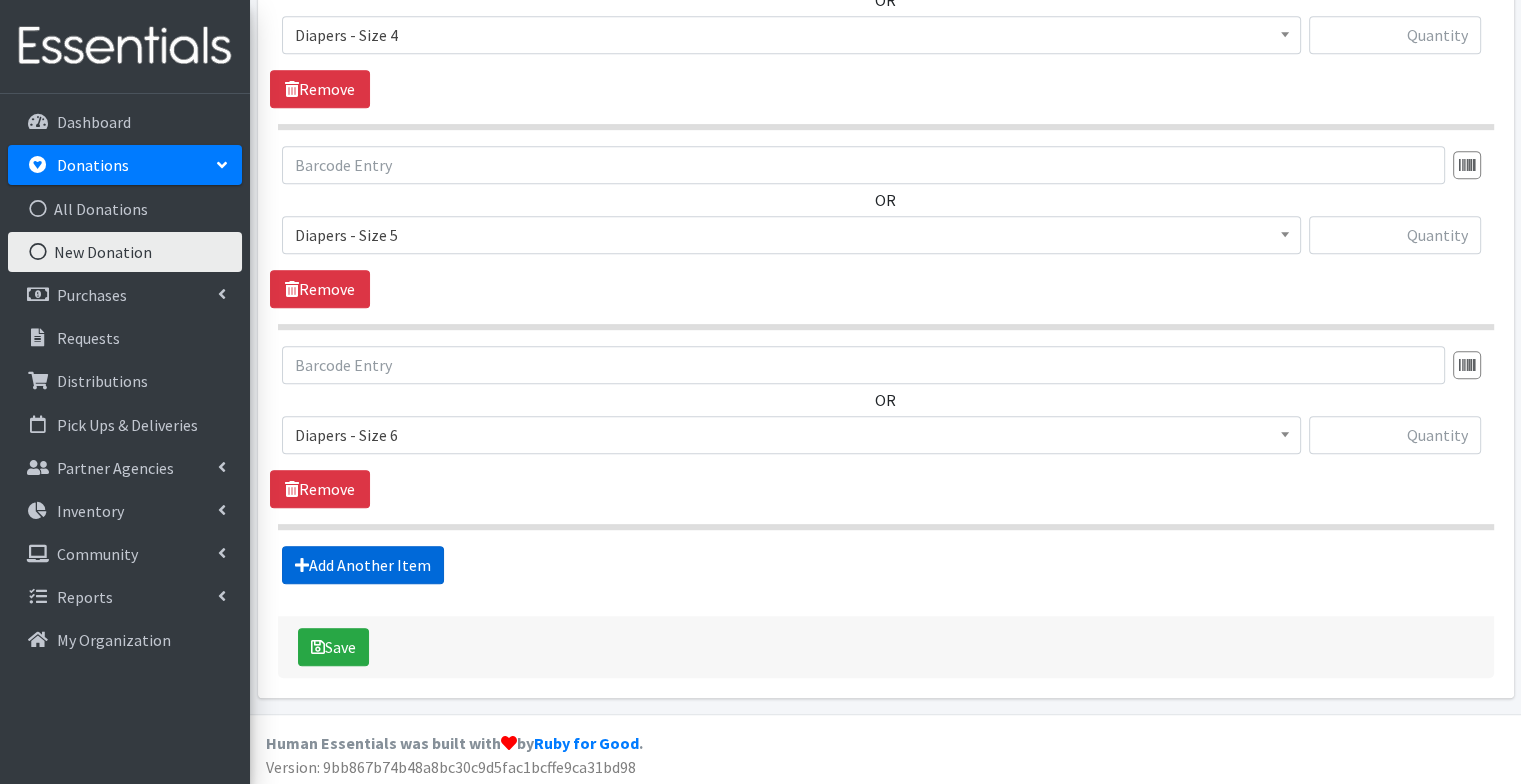 click on "Add Another Item" at bounding box center (363, 565) 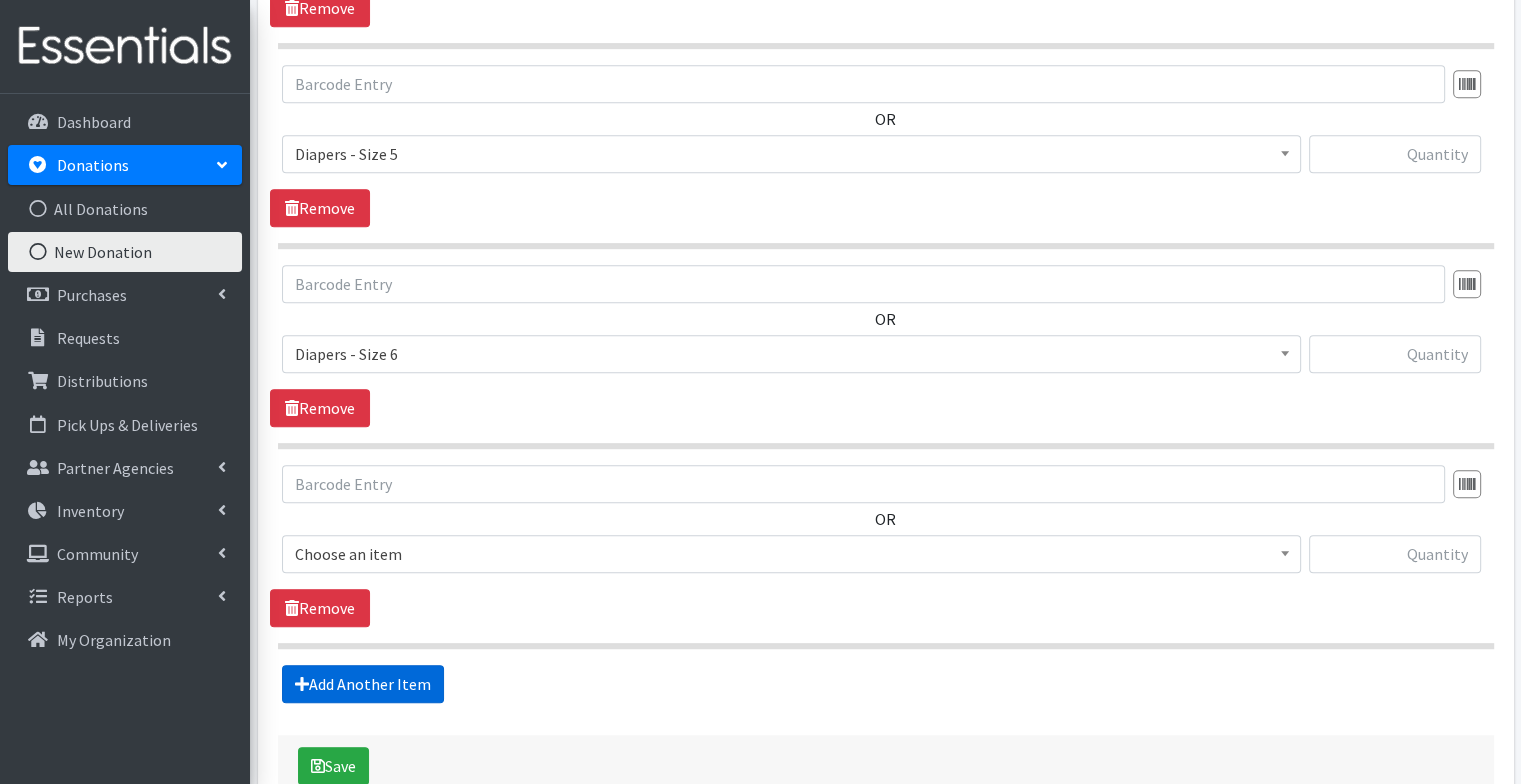 scroll, scrollTop: 1188, scrollLeft: 0, axis: vertical 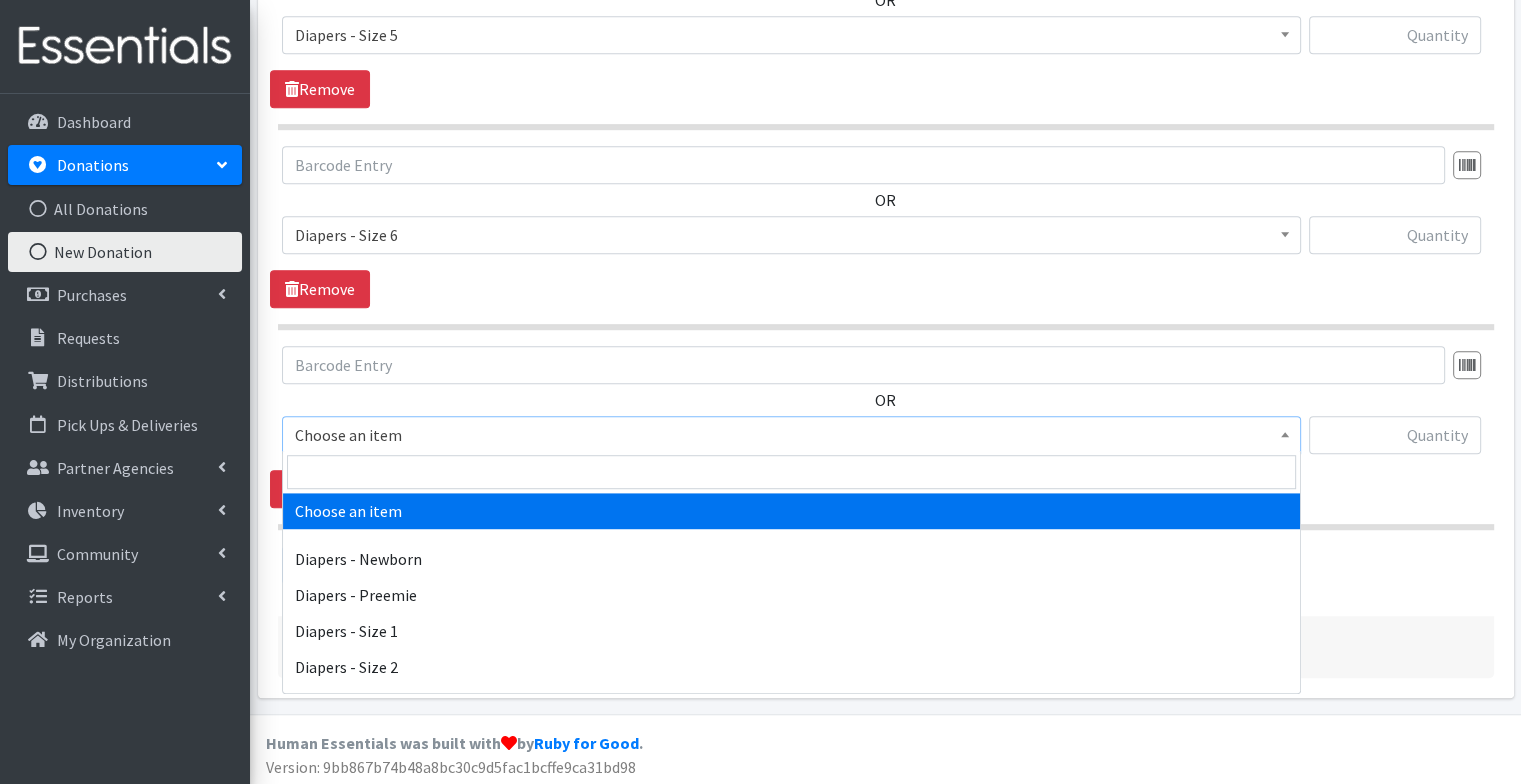click on "Choose an item" at bounding box center (791, 435) 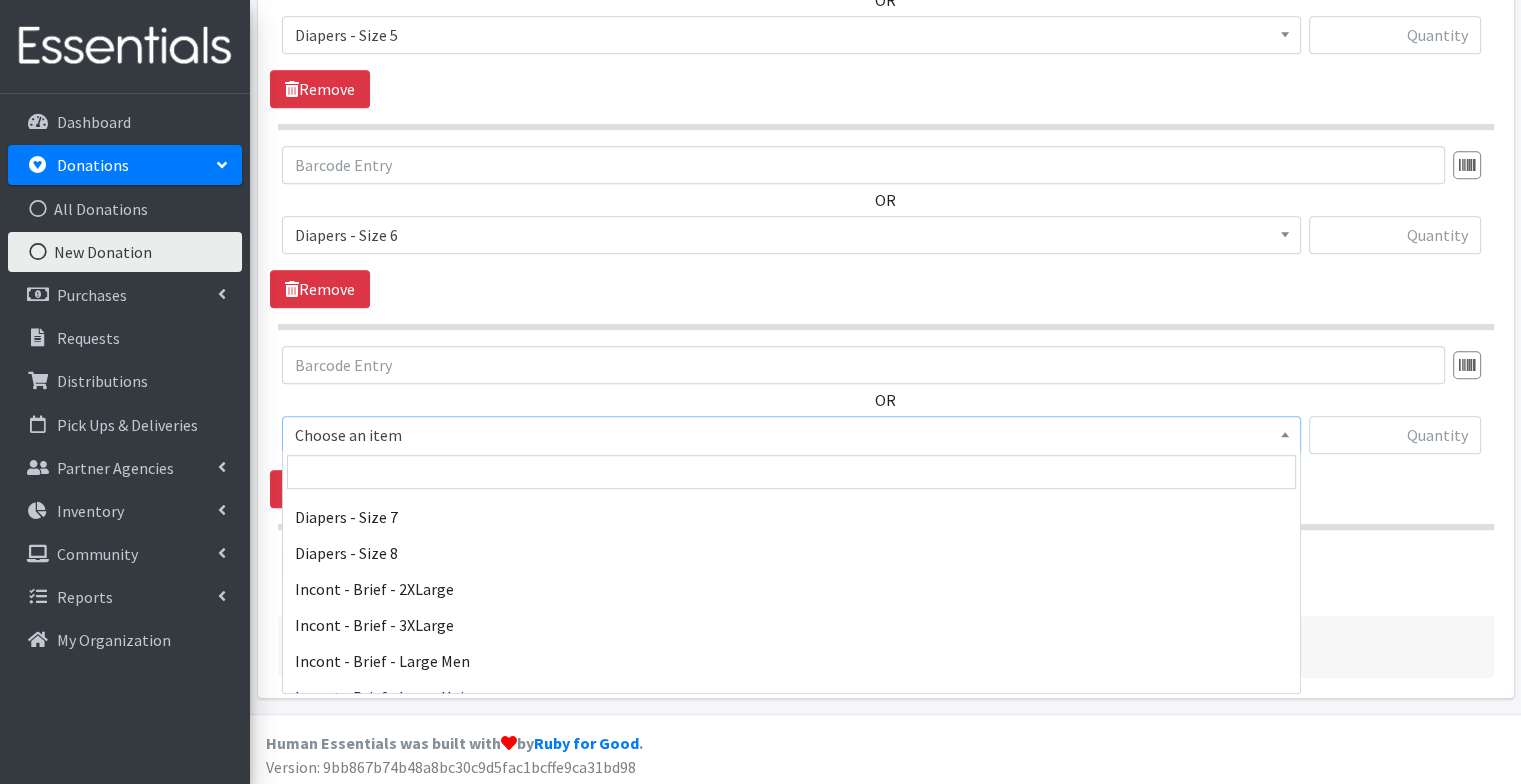scroll, scrollTop: 332, scrollLeft: 0, axis: vertical 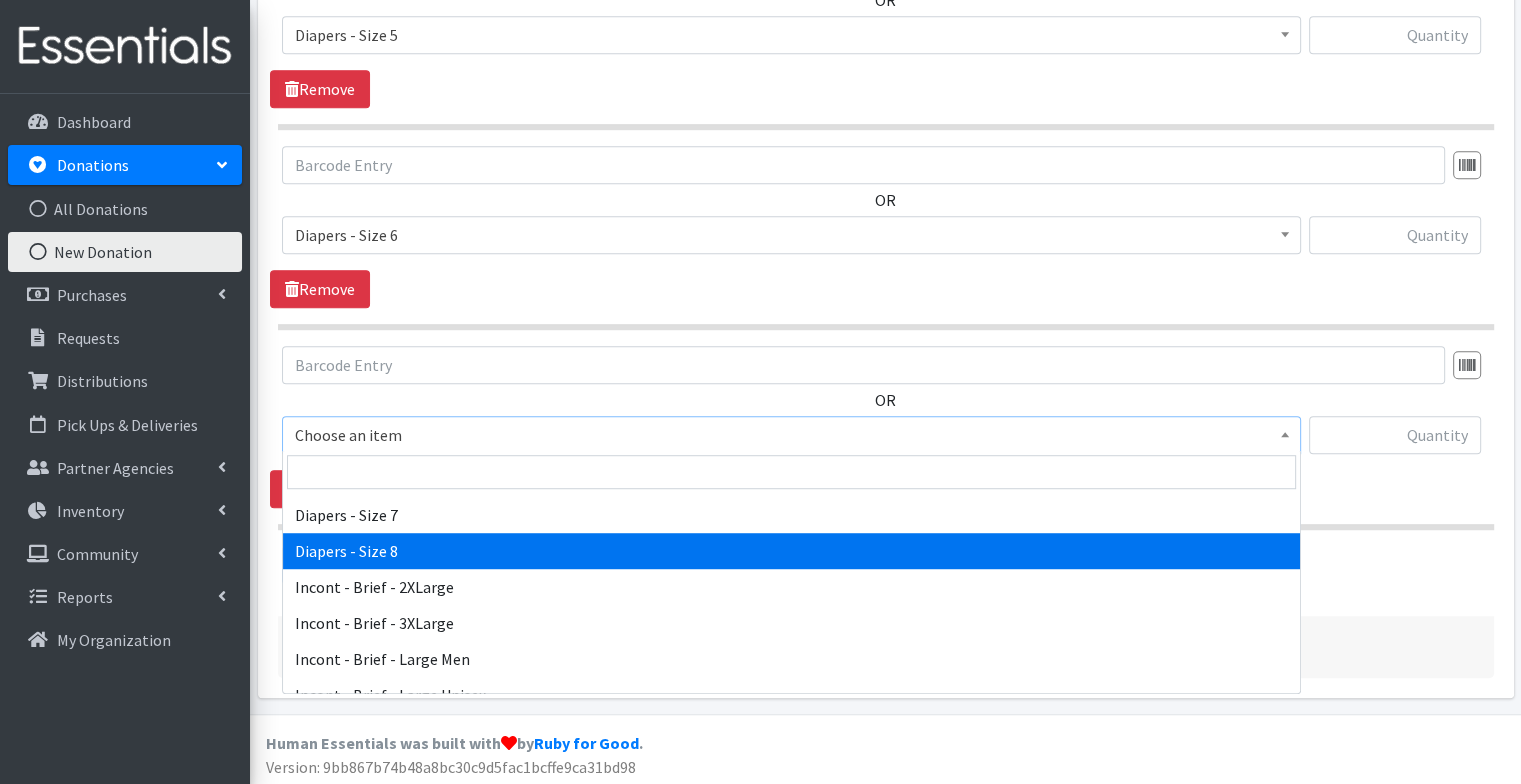 select on "15080" 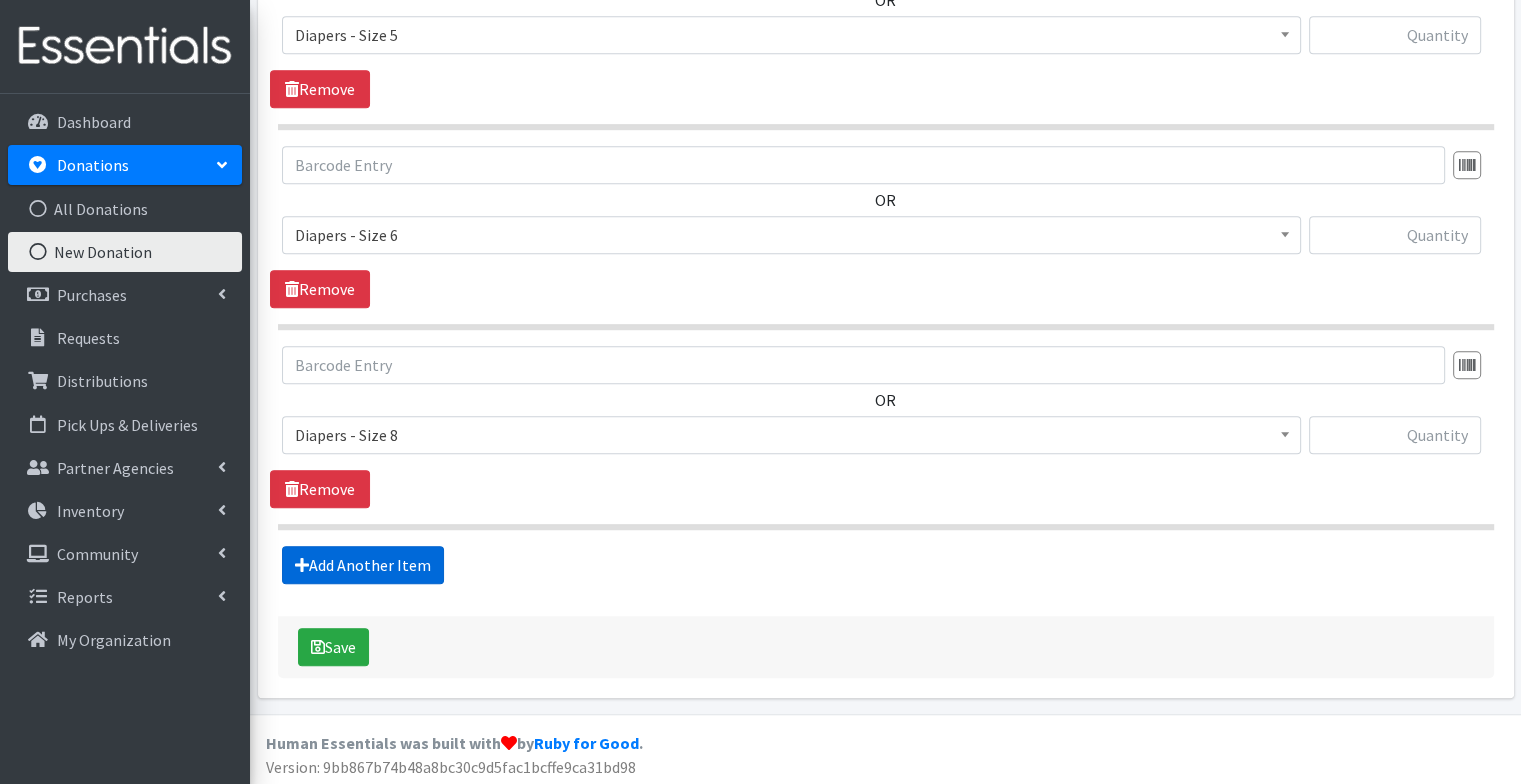 click on "Add Another Item" at bounding box center [363, 565] 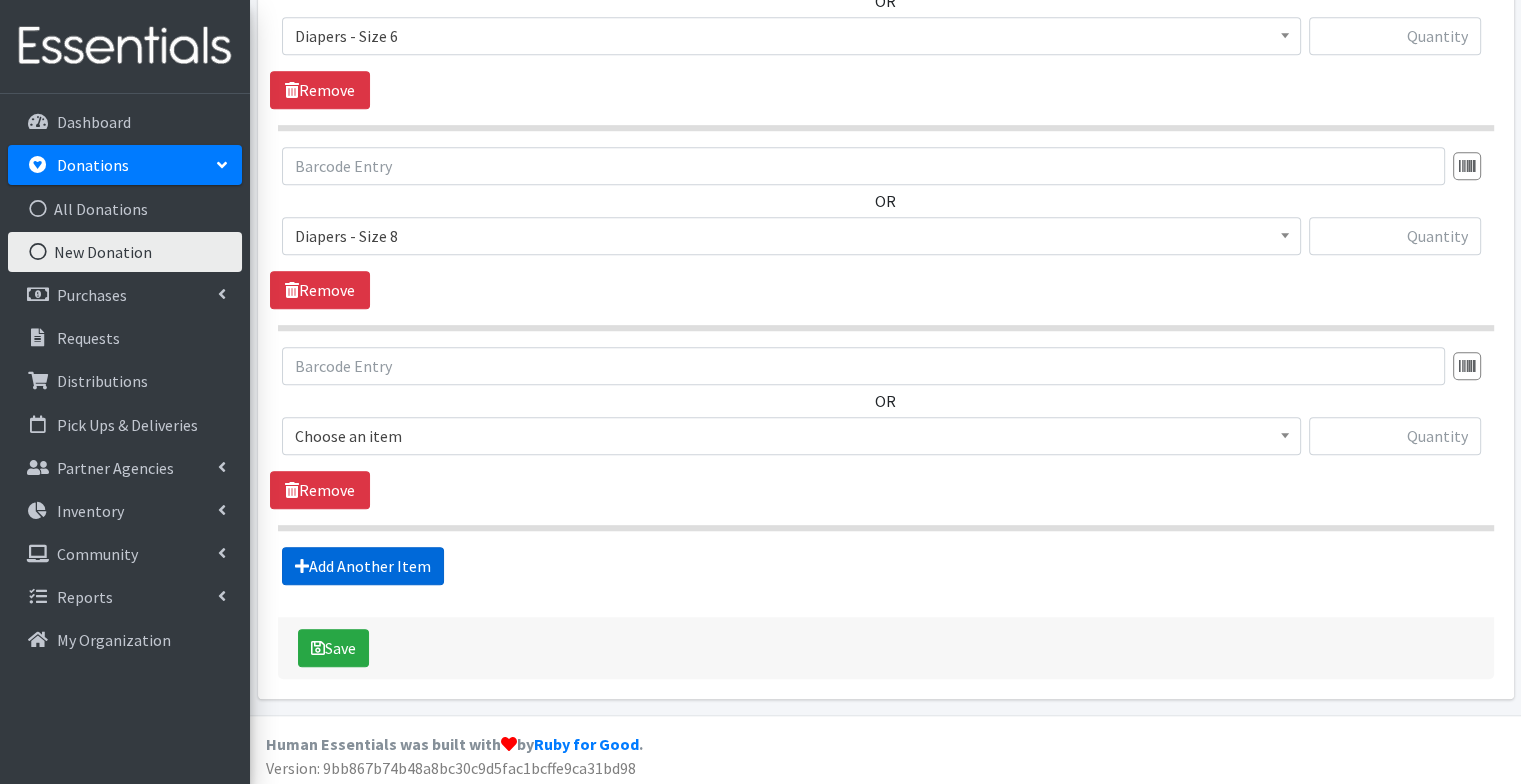 scroll, scrollTop: 1388, scrollLeft: 0, axis: vertical 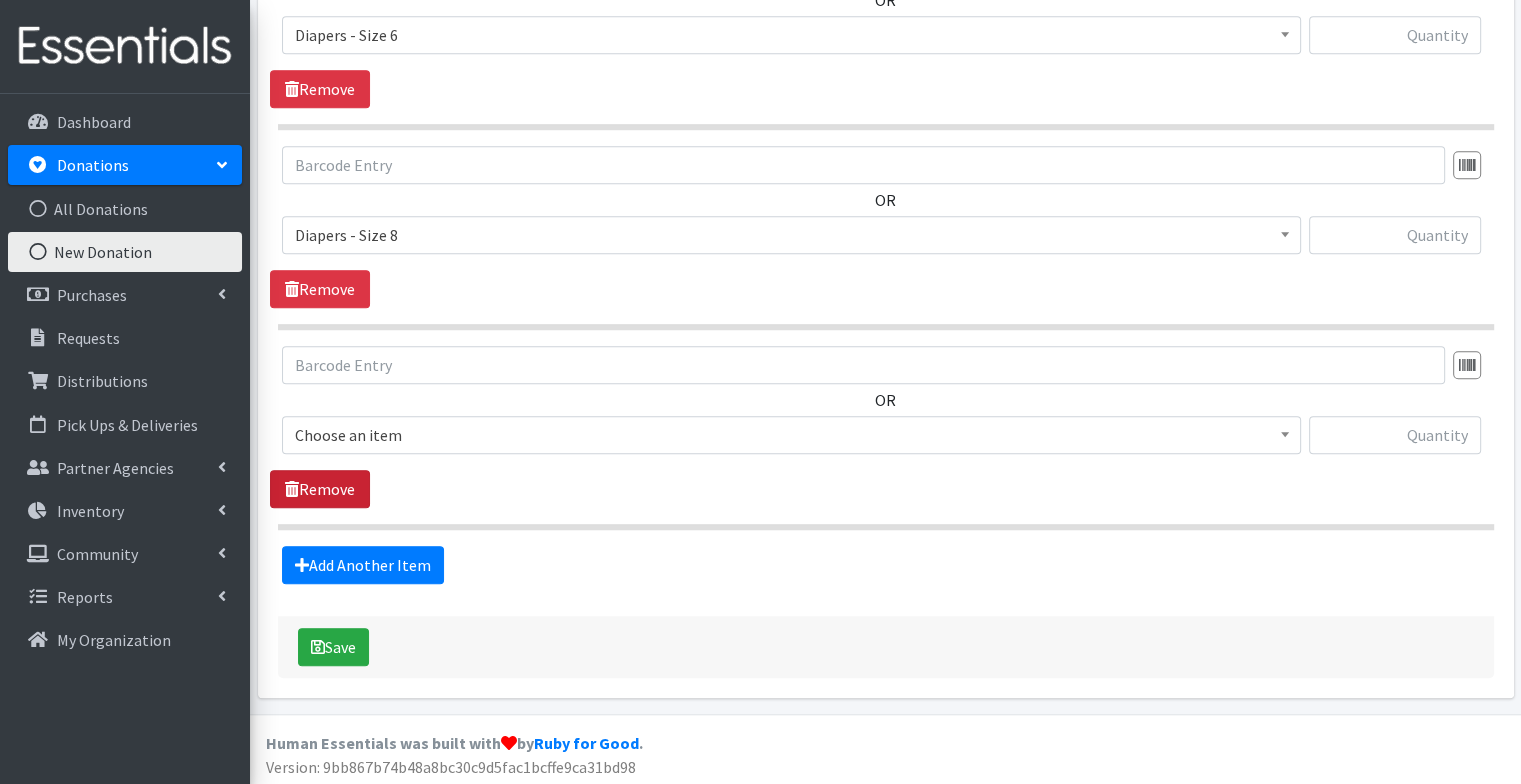 click on "Remove" at bounding box center [320, 489] 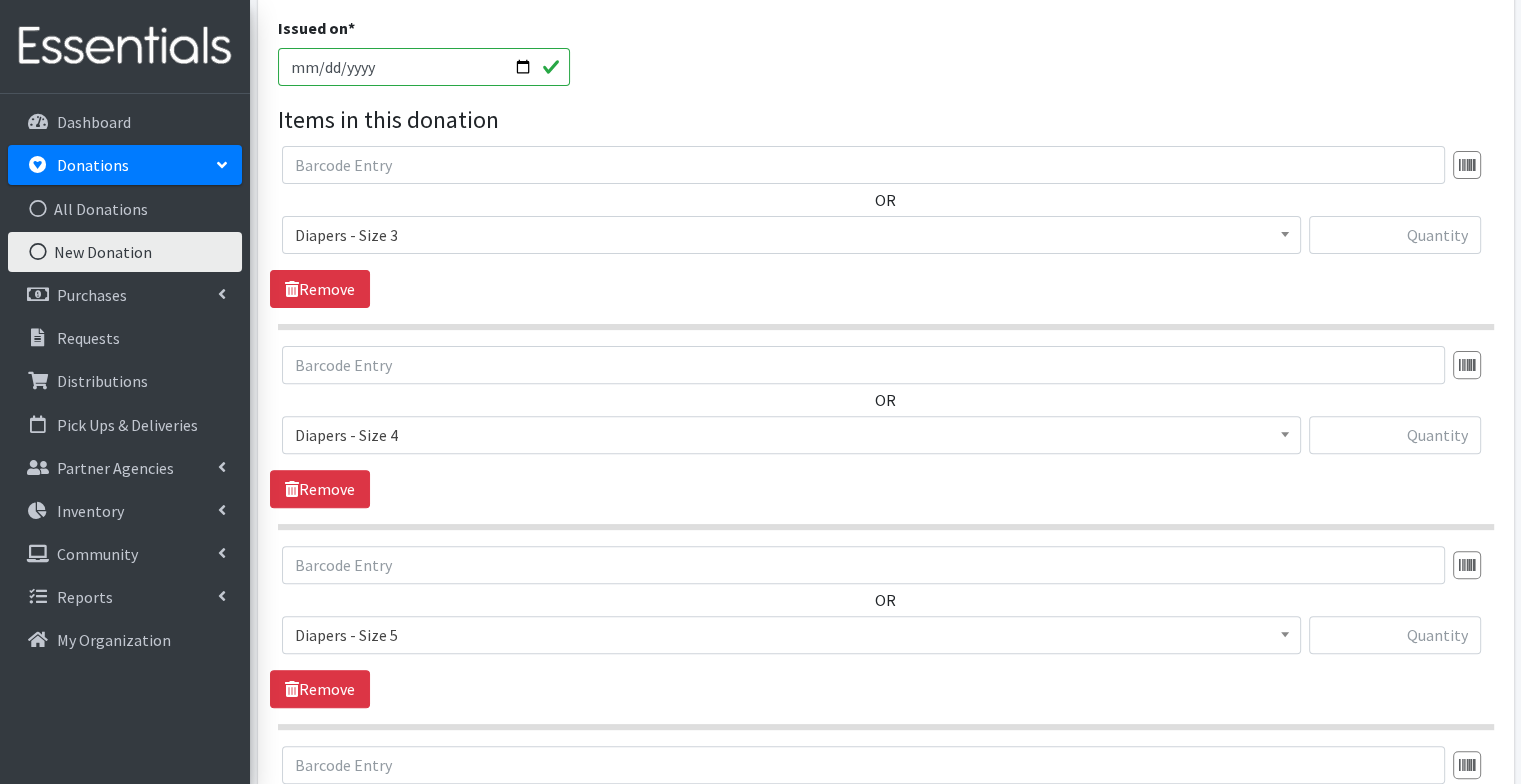 scroll, scrollTop: 579, scrollLeft: 0, axis: vertical 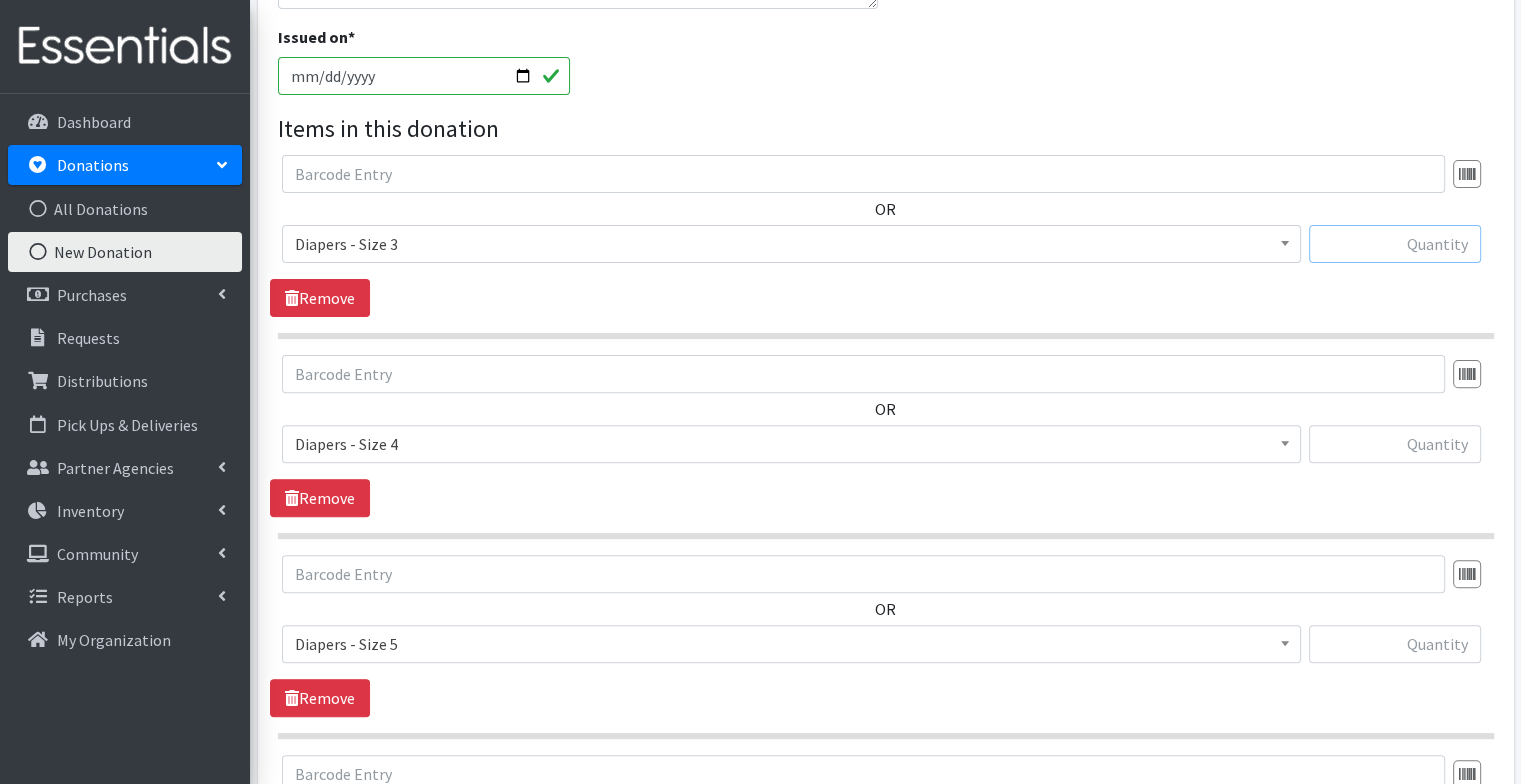 click at bounding box center (1395, 244) 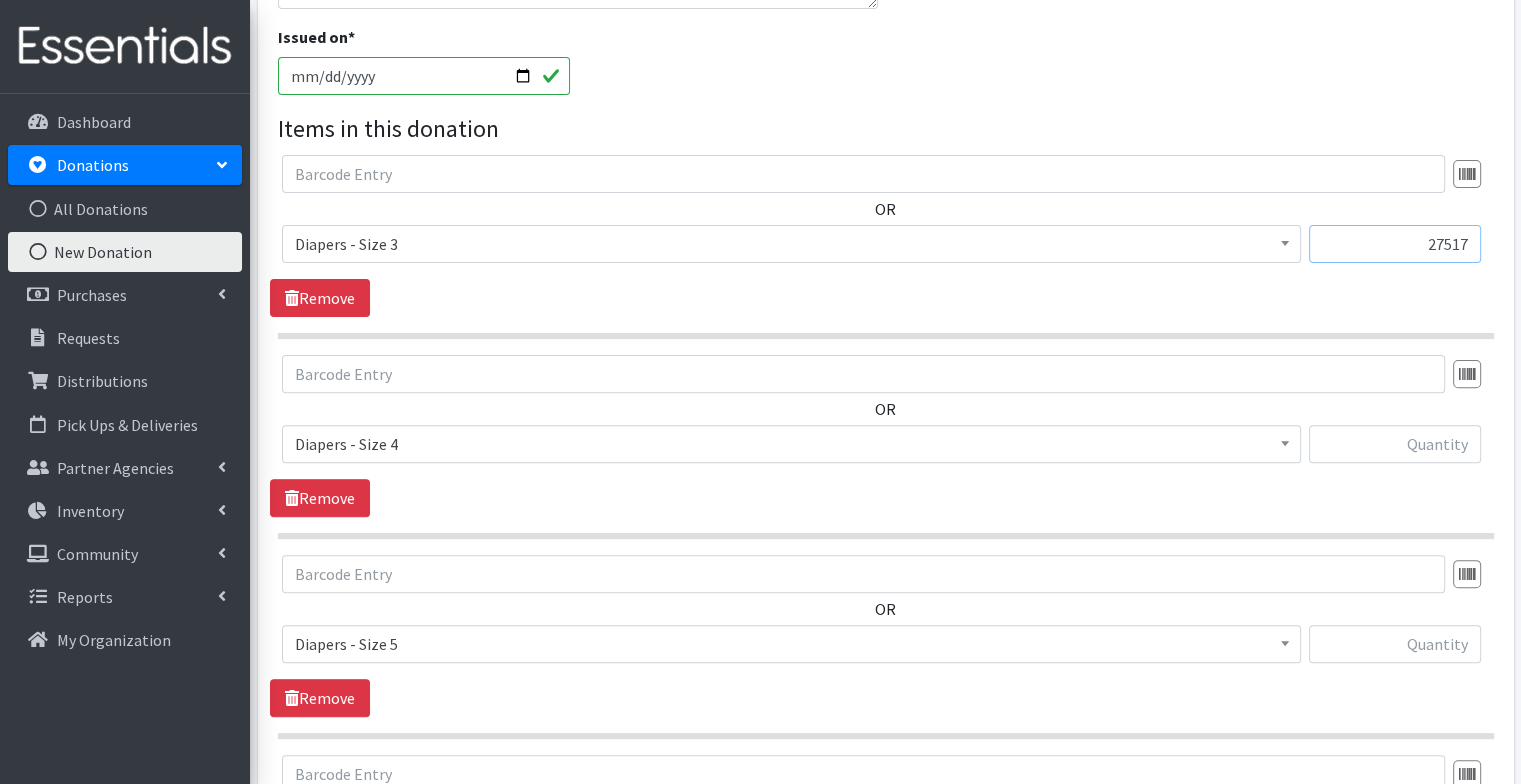 type on "27517" 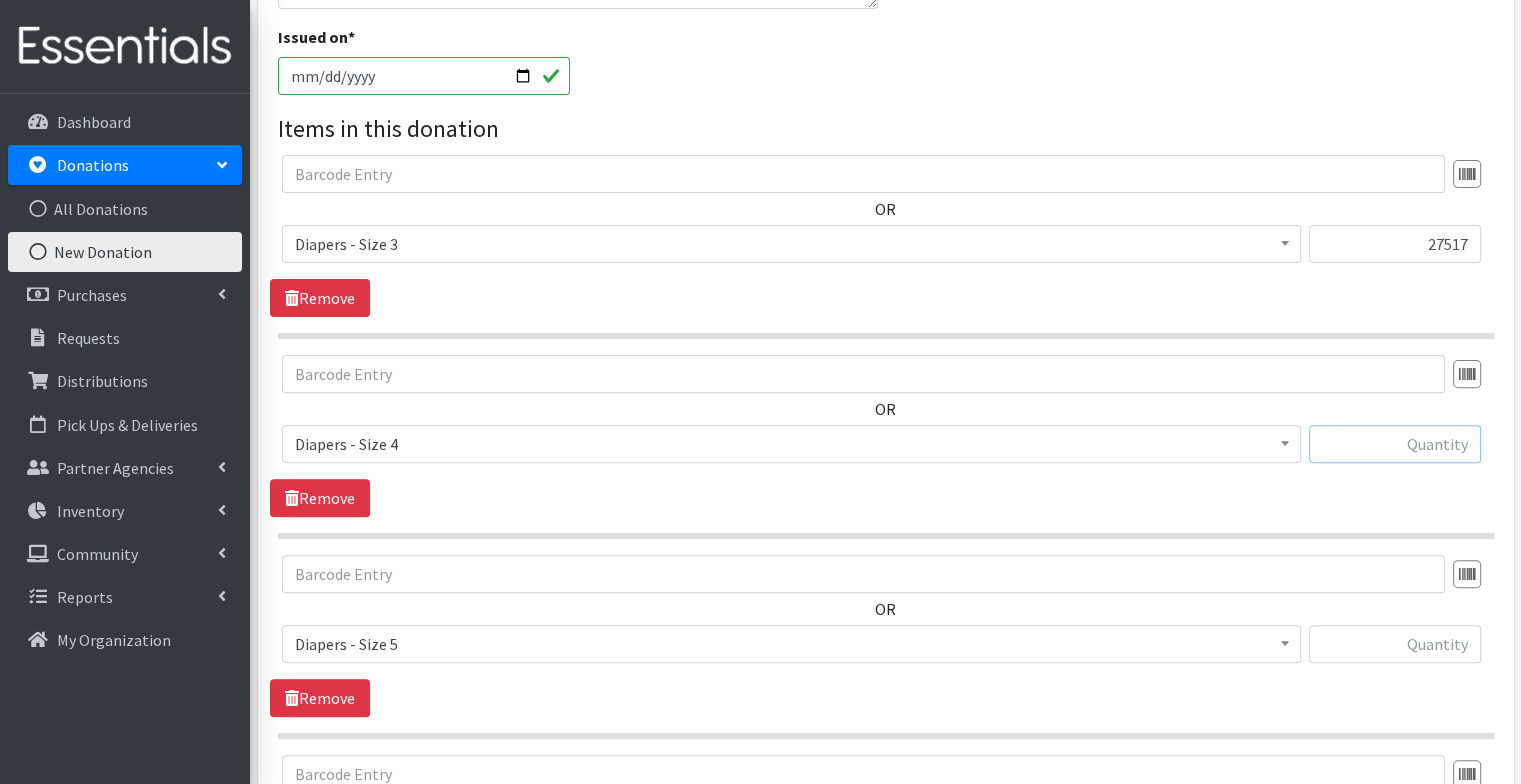 click at bounding box center [1395, 444] 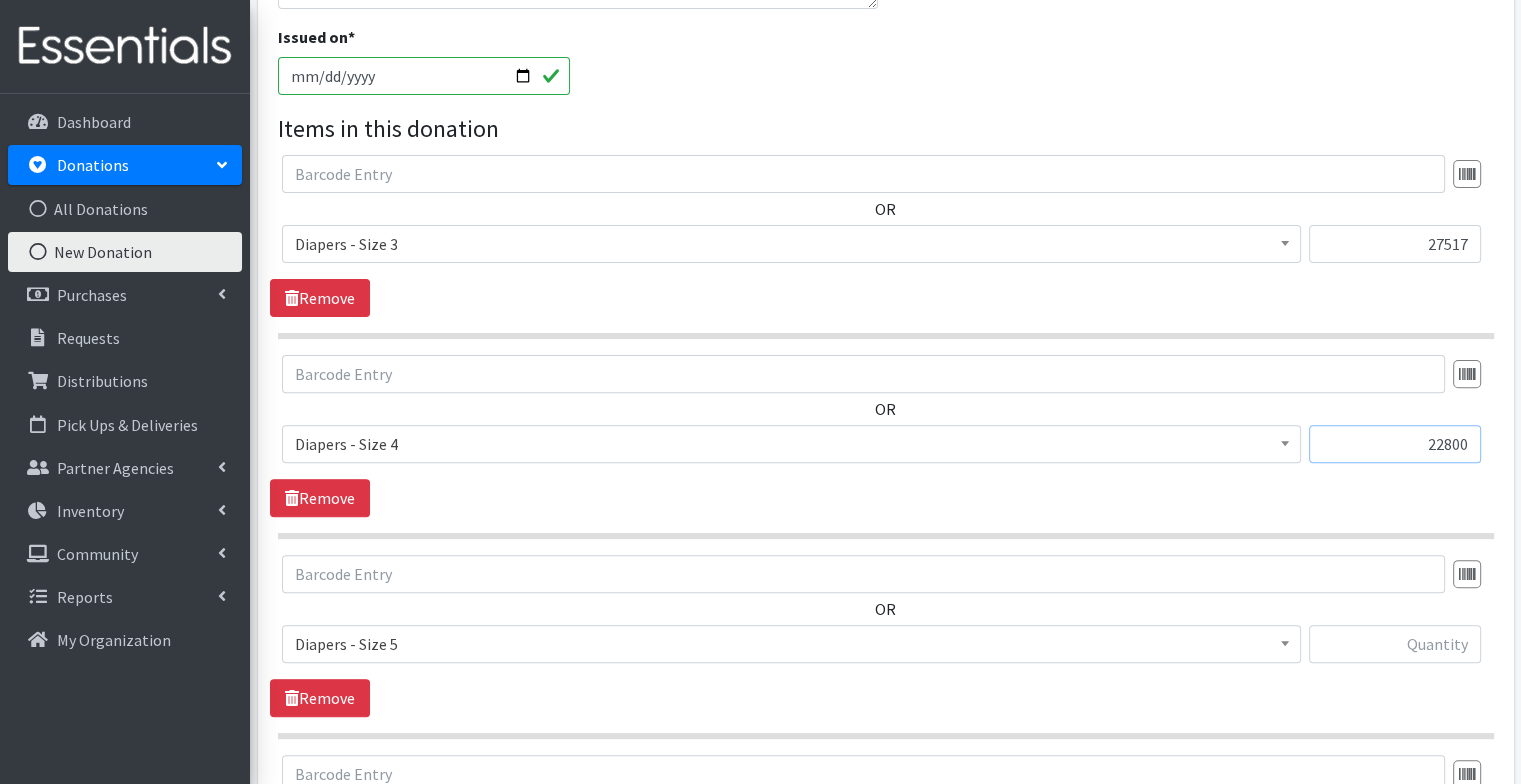 type on "22800" 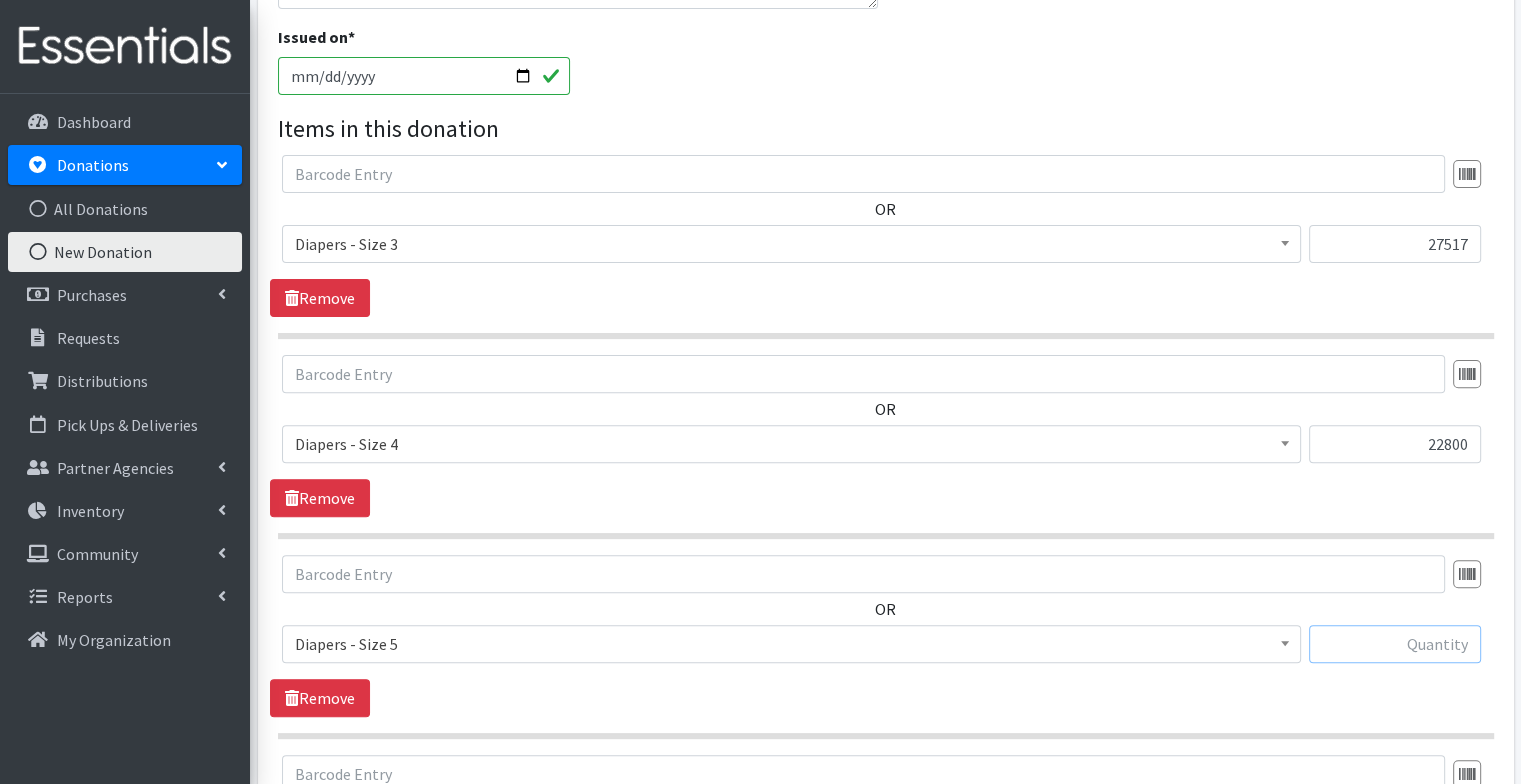 click at bounding box center [1395, 644] 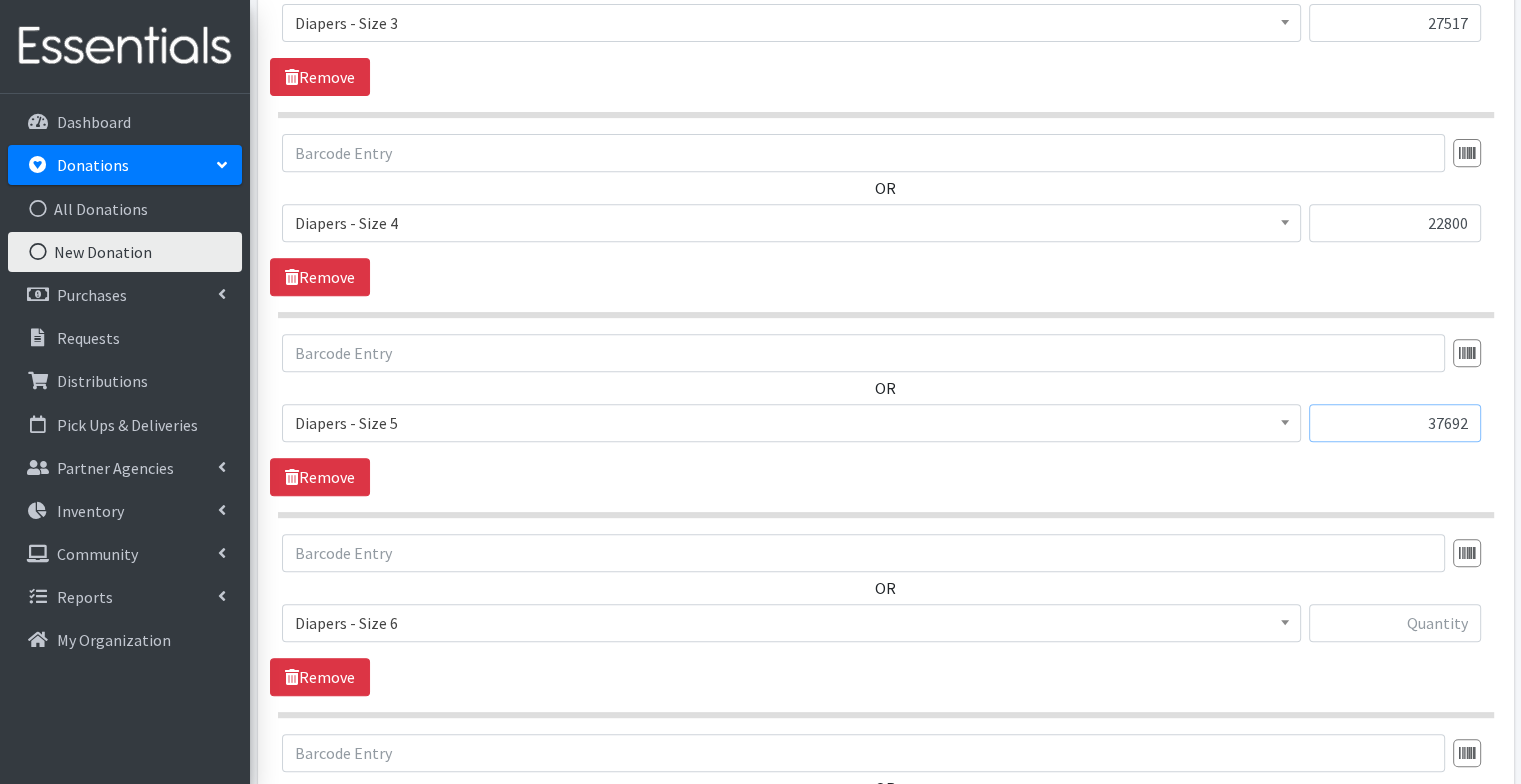 scroll, scrollTop: 800, scrollLeft: 0, axis: vertical 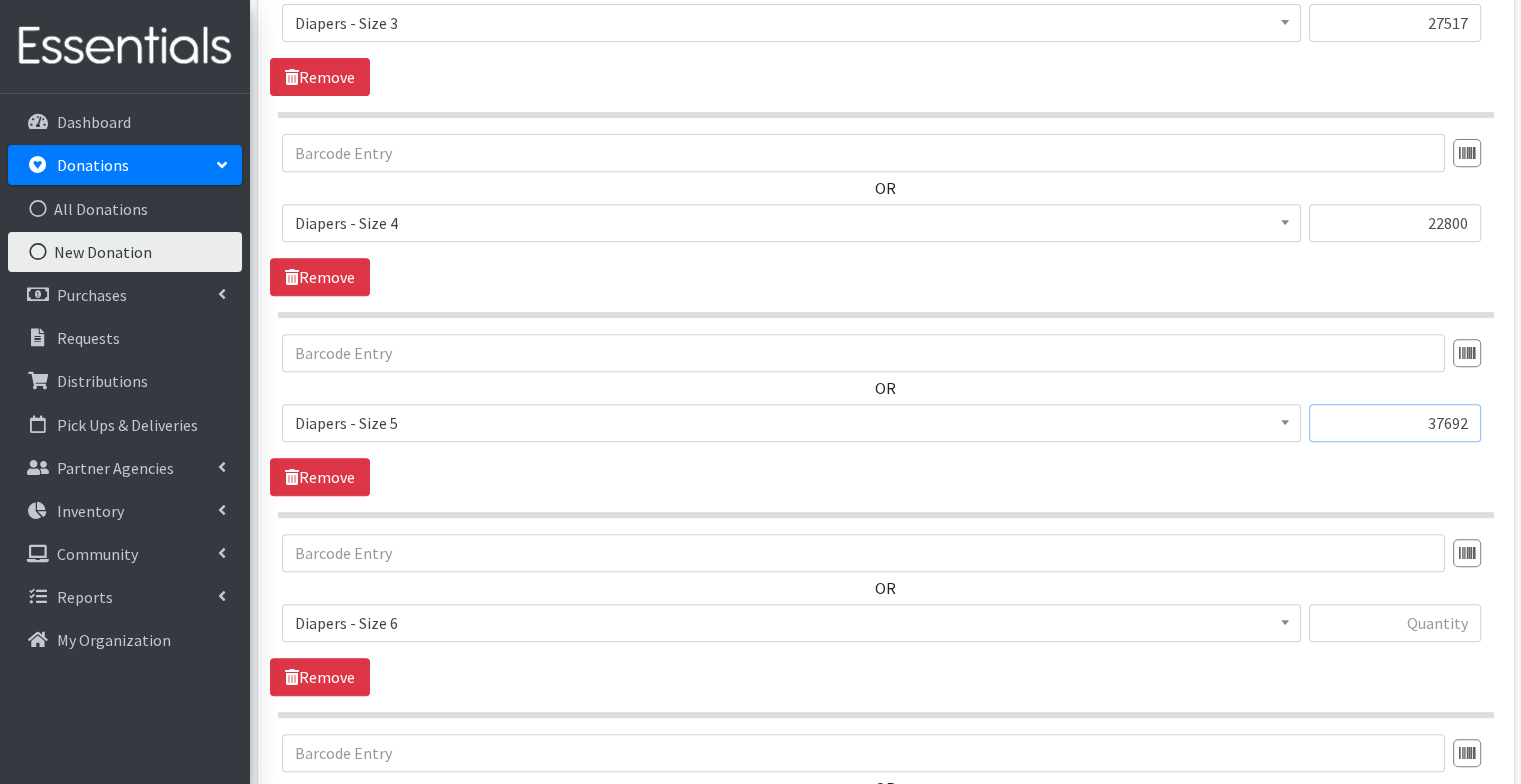 type on "37692" 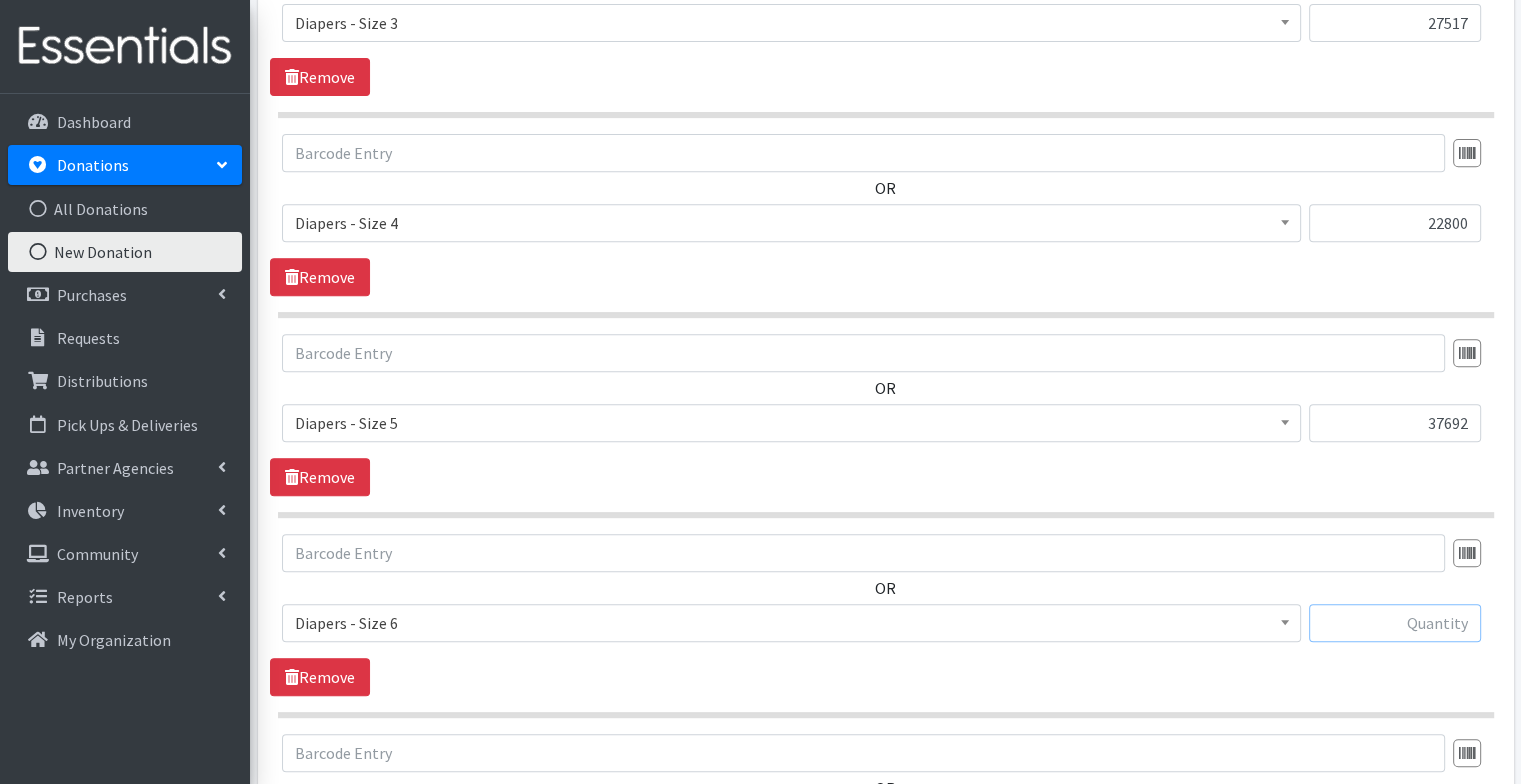 click at bounding box center (1395, 623) 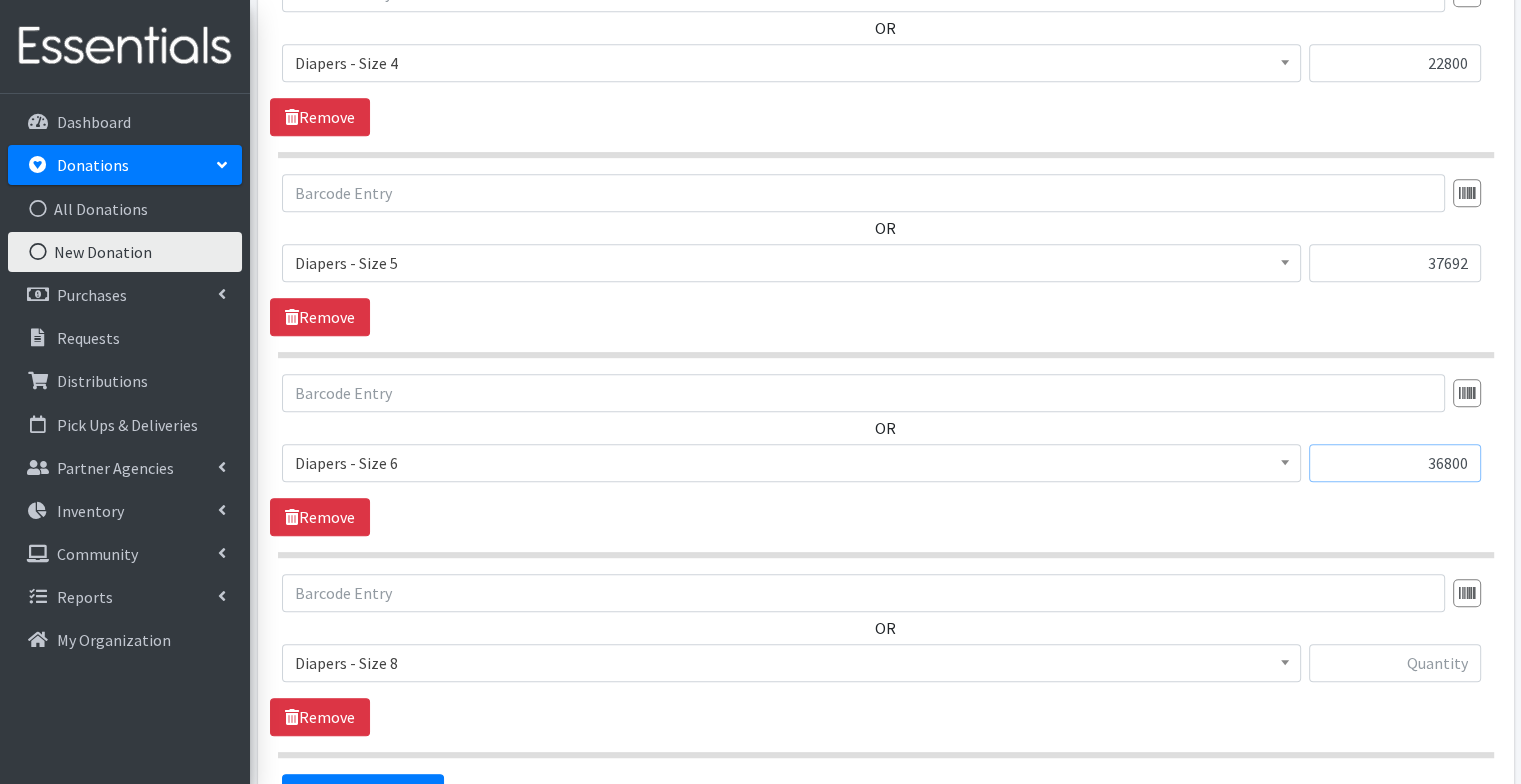 scroll, scrollTop: 960, scrollLeft: 0, axis: vertical 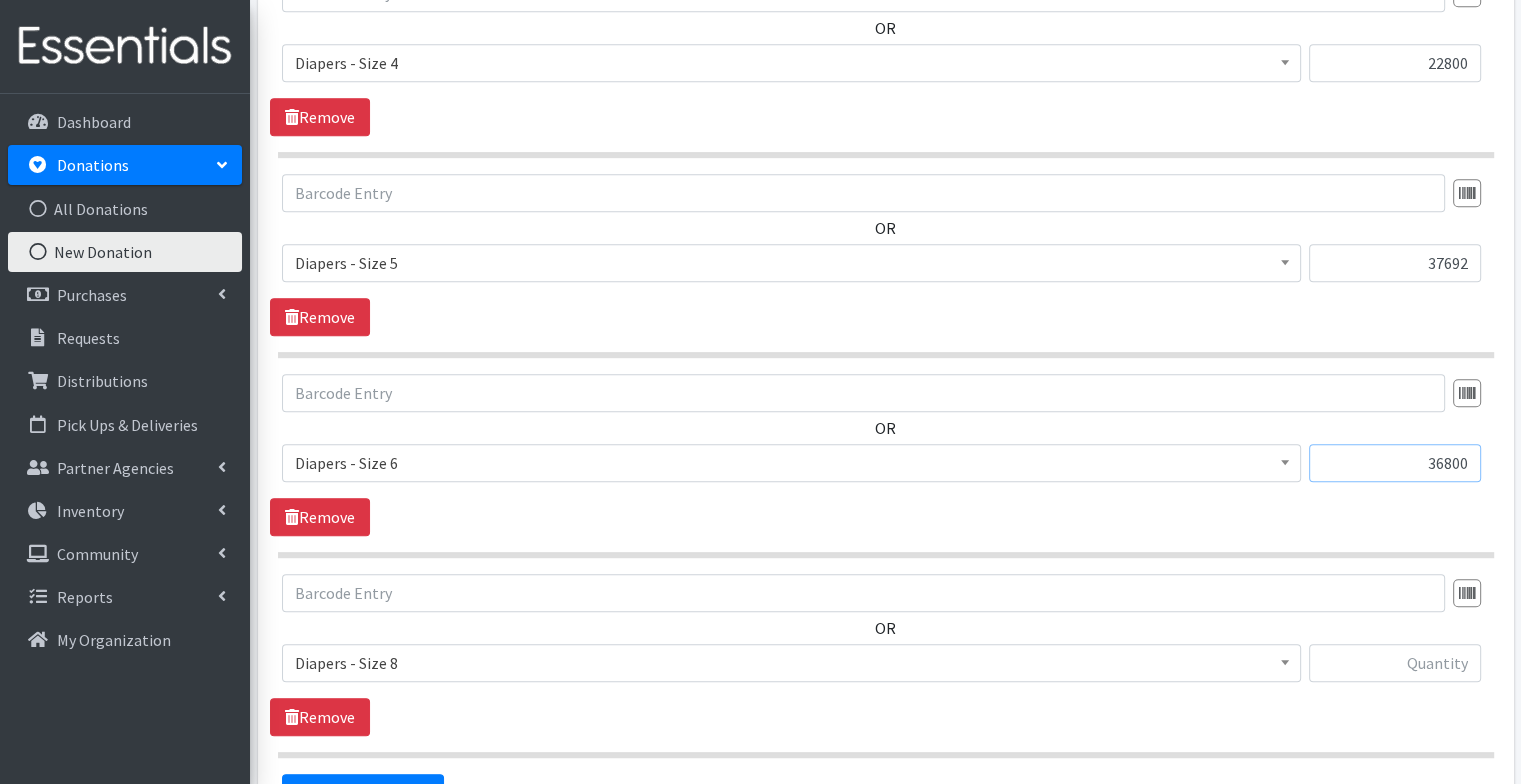 type on "36800" 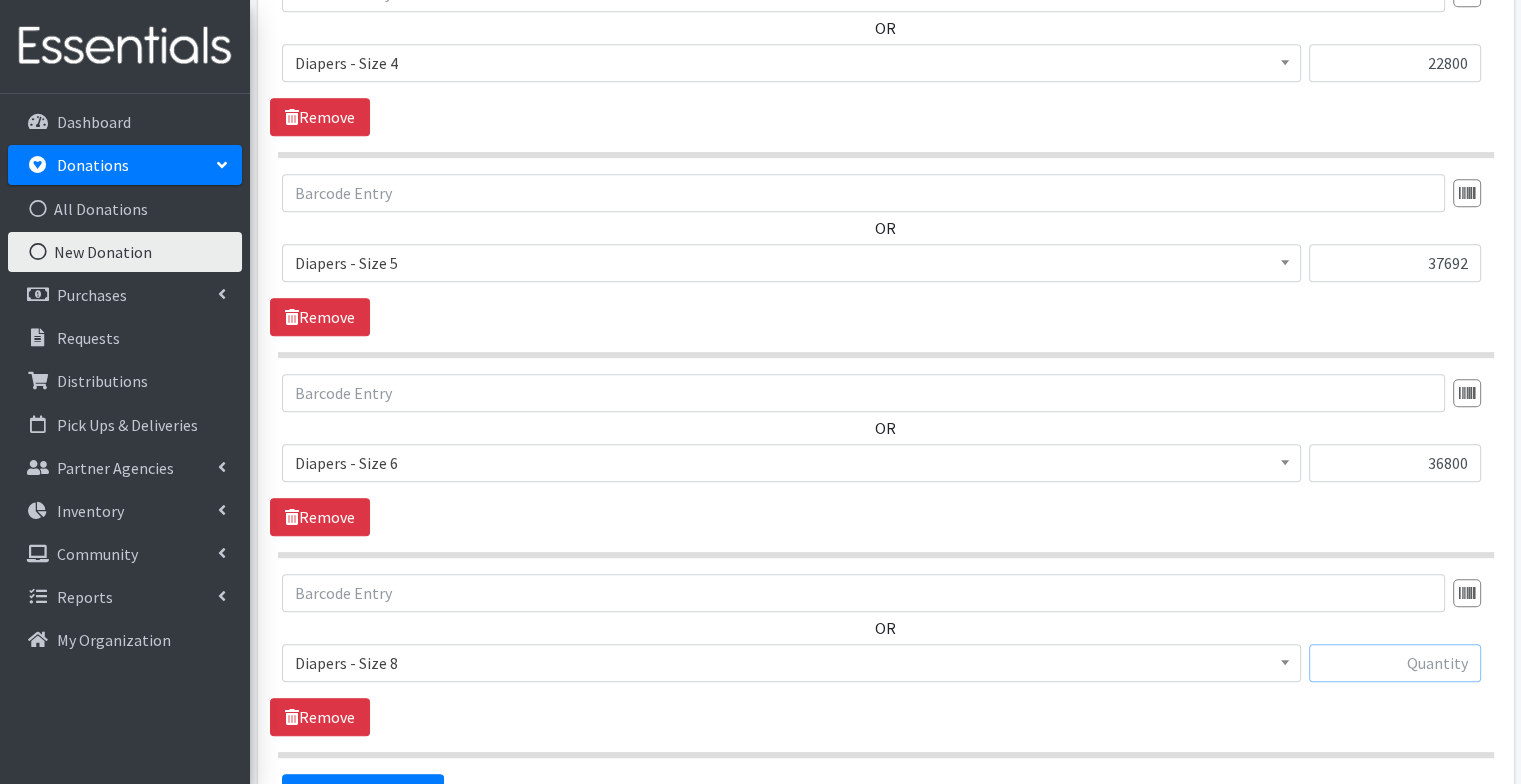 click at bounding box center [1395, 663] 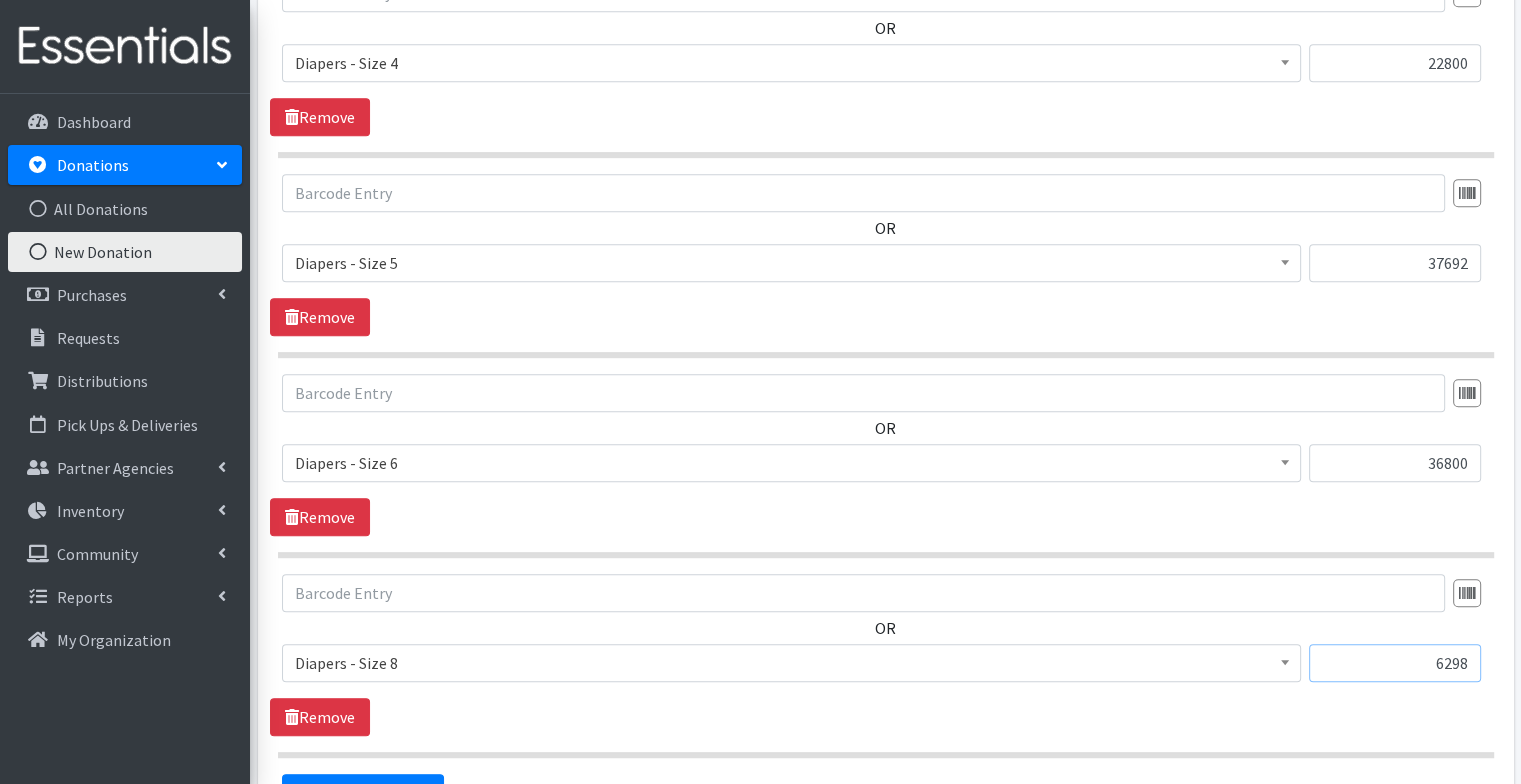 type on "6298" 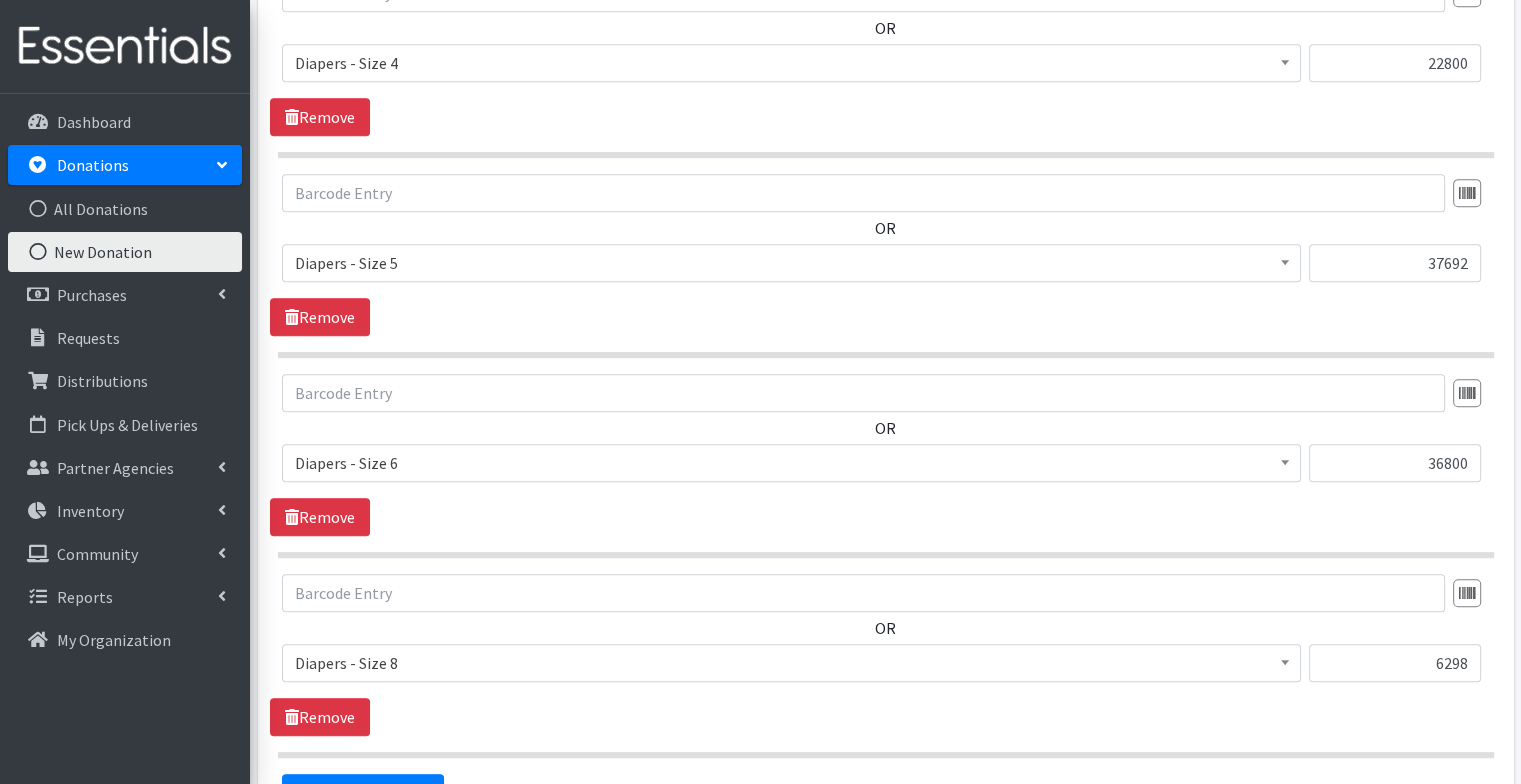 click on "OR
Choose an item
Diapers - Newborn
Diapers - Preemie
Diapers - Size 1
Diapers - Size 2
Diapers - Size 3
Diapers - Size 4
Diapers - Size 5
Diapers - Size 6
Diapers - Size 7
Diapers - Size 8
Incont - Brief - 2XLarge
Incont - Brief - 3XLarge
Incont - Brief - Large Men
Incont - Brief - Large Unisex
Incont - Brief - Large Women
Incont - Brief - Large/X-Large Women
Incont - Brief - Medium Men
Incont - Brief - Medium Unisex
Incont - Brief - Medium Women
Incont - Brief - Small/Medium Men
Incont - Brief - Small/Medium Unisex
Incont - Brief - Small/Medium Women
Incont - Brief - Small Men
Incont - Brief - Small Unisex
Incont - Brief - Small Women
Incont - Brief - X-Large Men
Incont - Brief - X-Large Unisex
Incont - Brief - X-Large Women
Incontinence - Reusable All Leaks L
Incontinence - Reusable All Leaks M
Incontinence - Reusable All Leaks S" at bounding box center [885, 636] 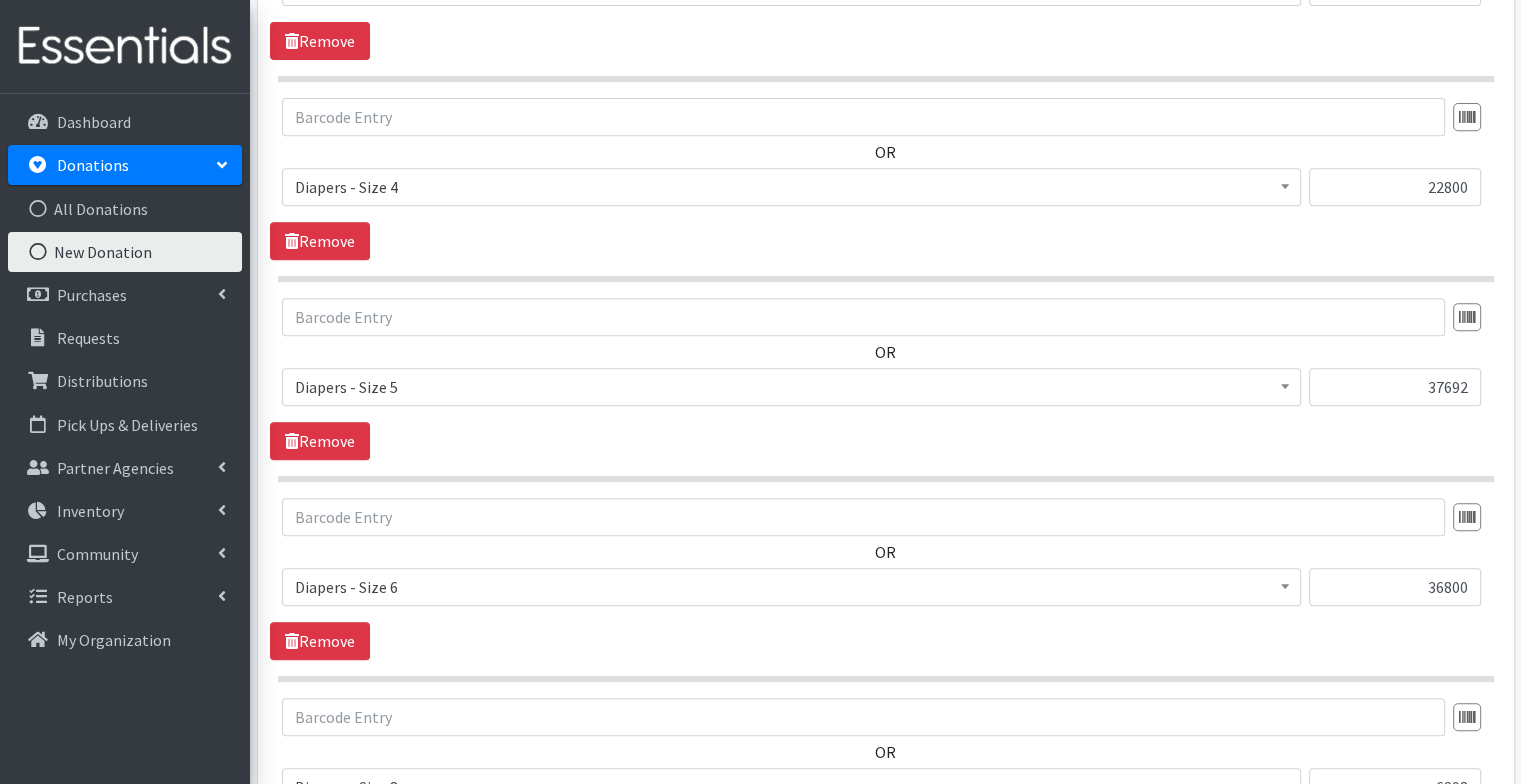 scroll, scrollTop: 1188, scrollLeft: 0, axis: vertical 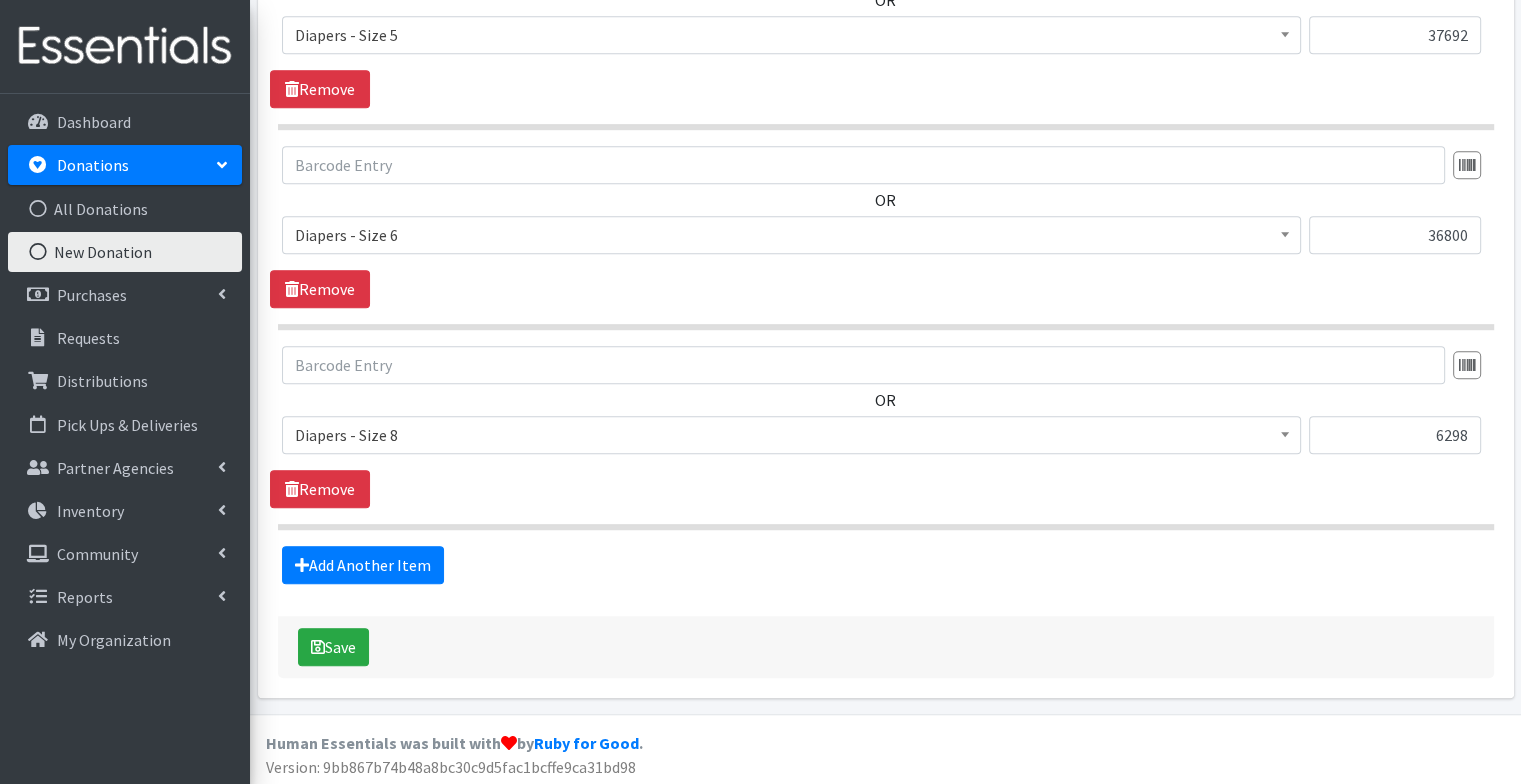 click on "Save" at bounding box center [886, 647] 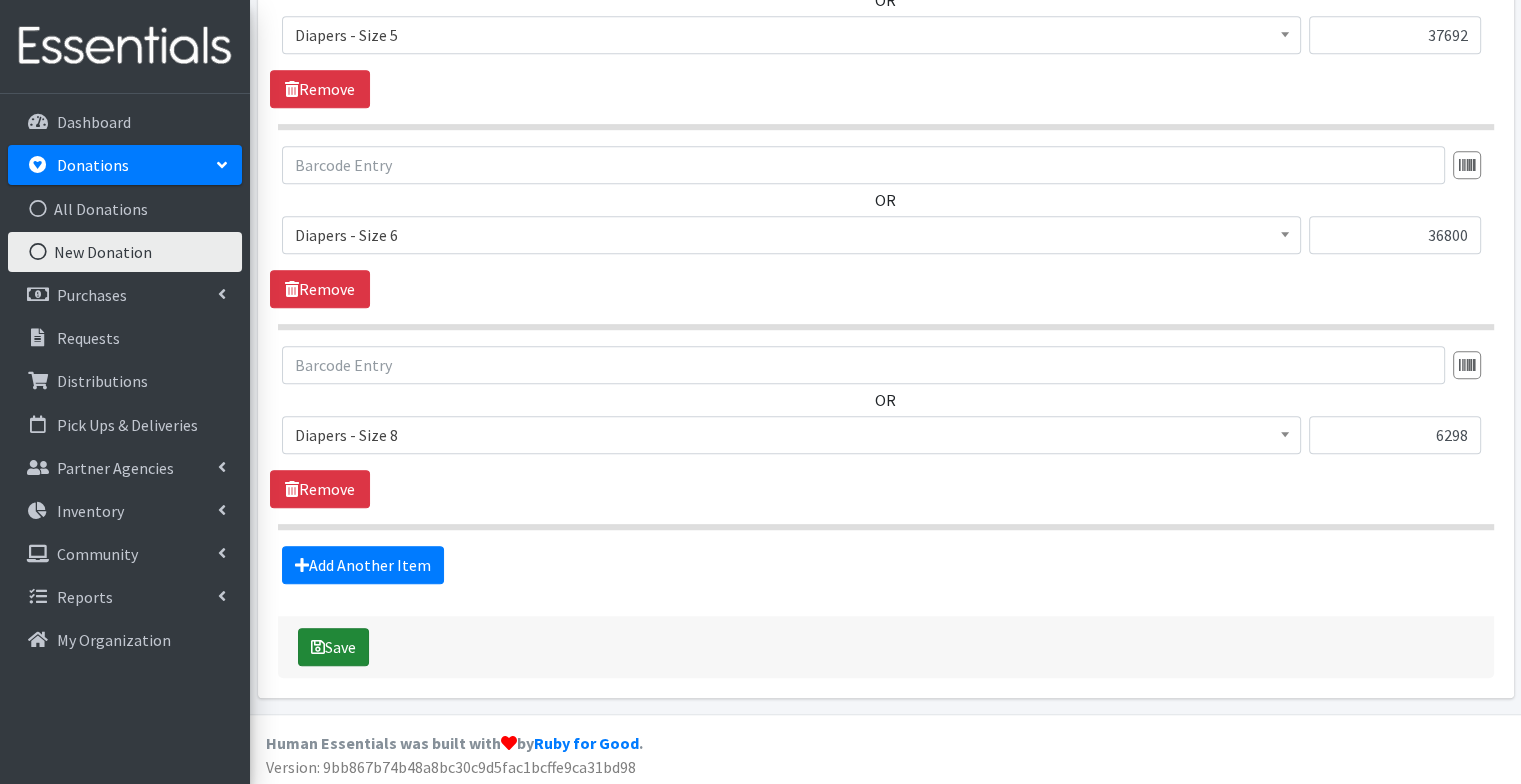click on "Save" at bounding box center (333, 647) 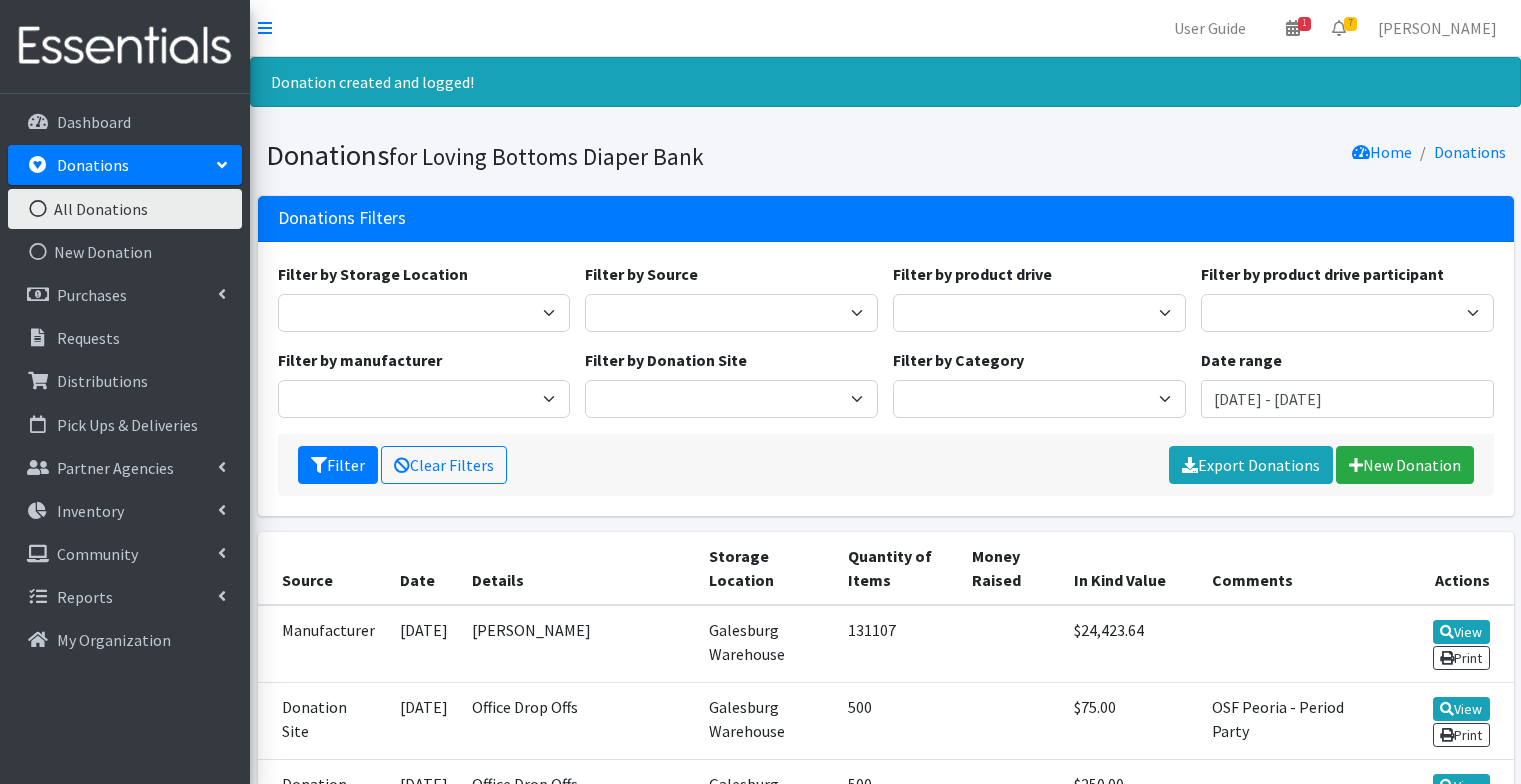 scroll, scrollTop: 0, scrollLeft: 0, axis: both 